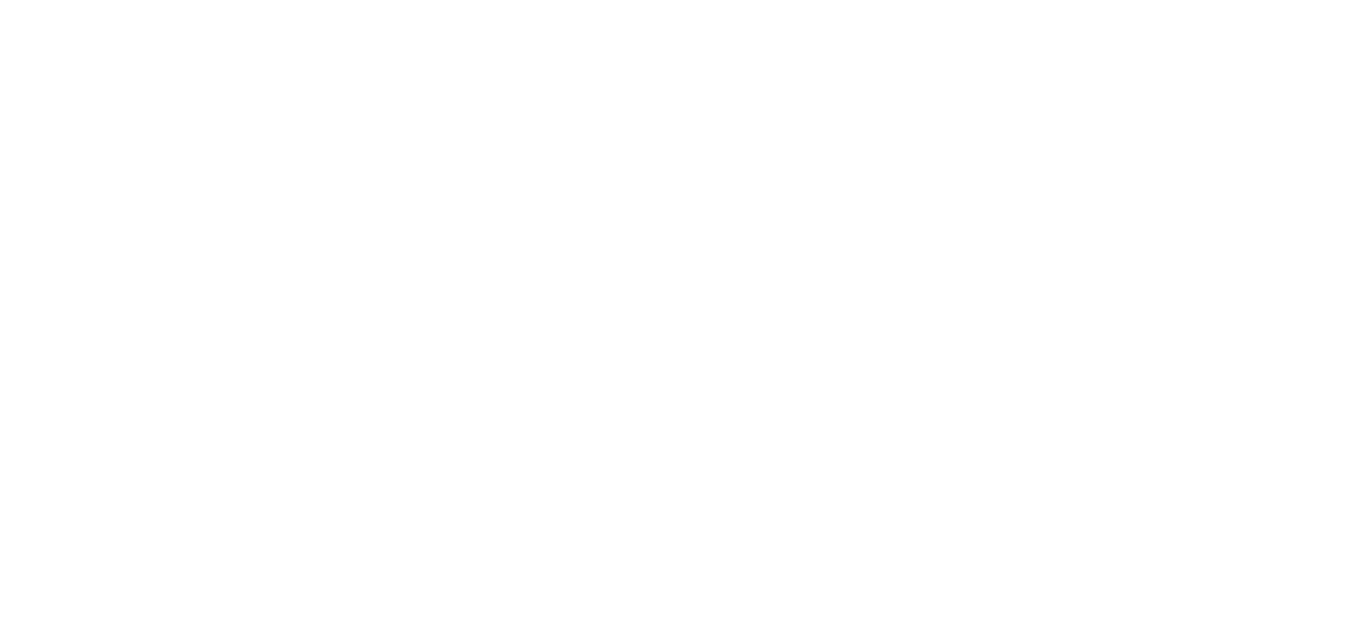scroll, scrollTop: 0, scrollLeft: 0, axis: both 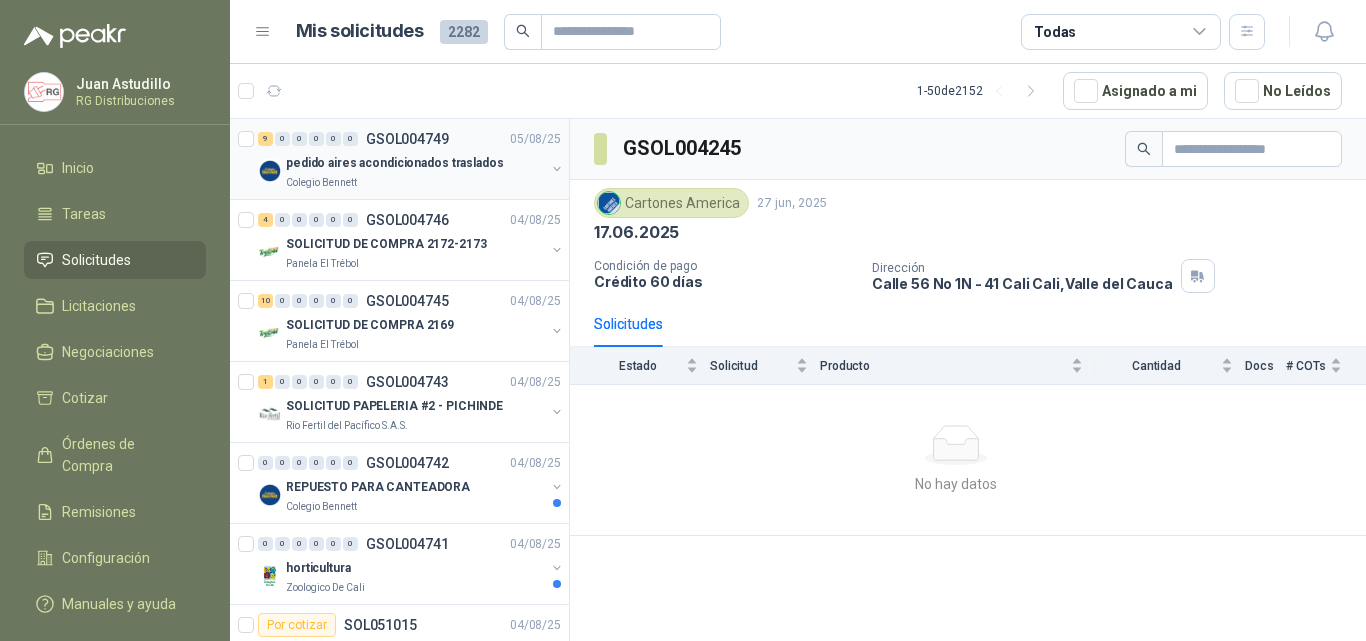 click on "pedido aires acondicionados traslados" at bounding box center (415, 163) 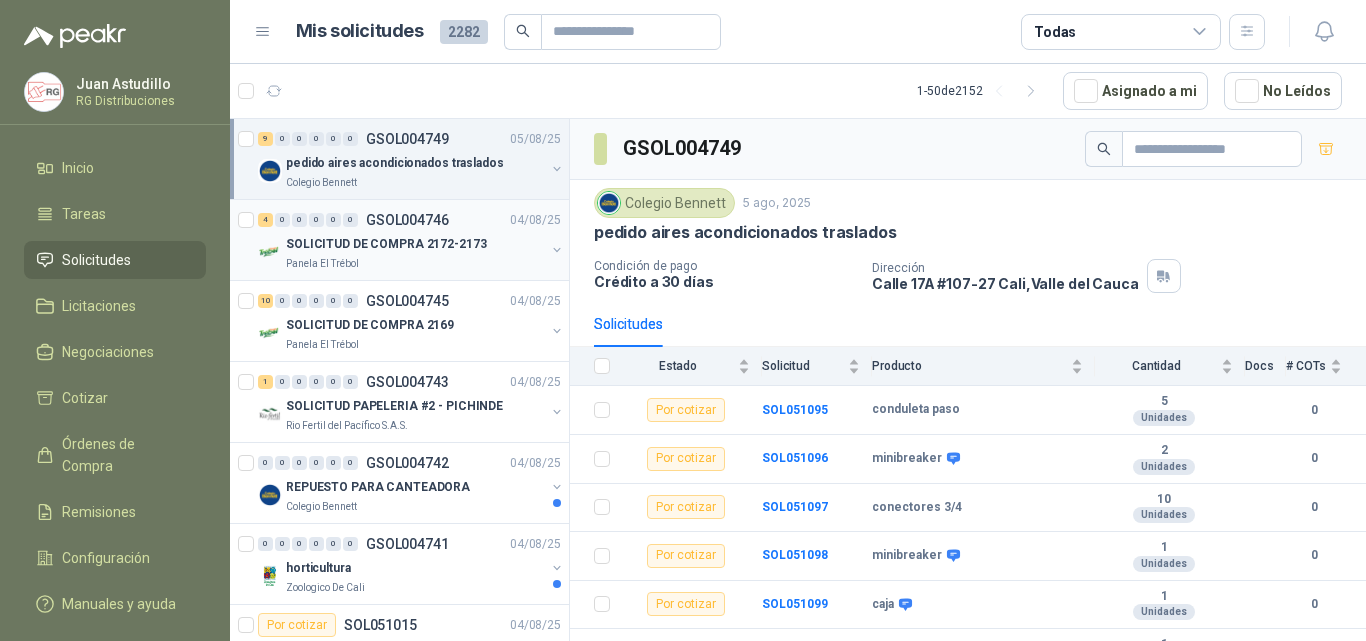 click on "SOLICITUD DE COMPRA 2172-2173" at bounding box center [386, 244] 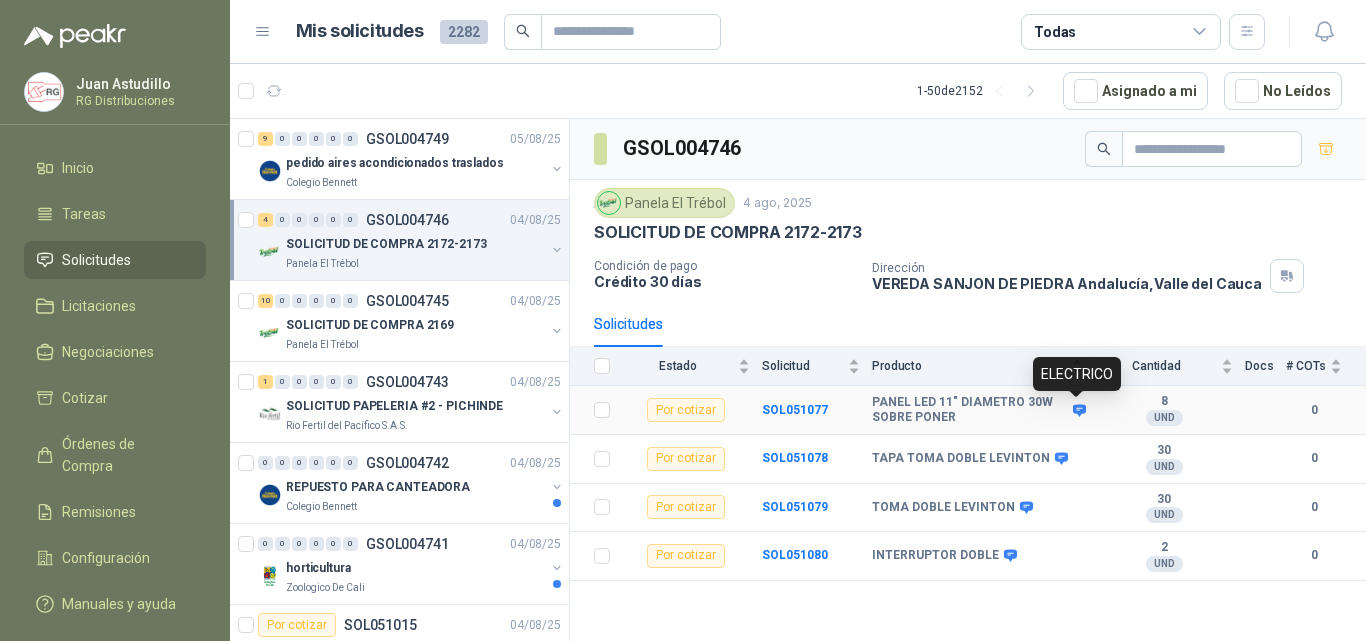 click 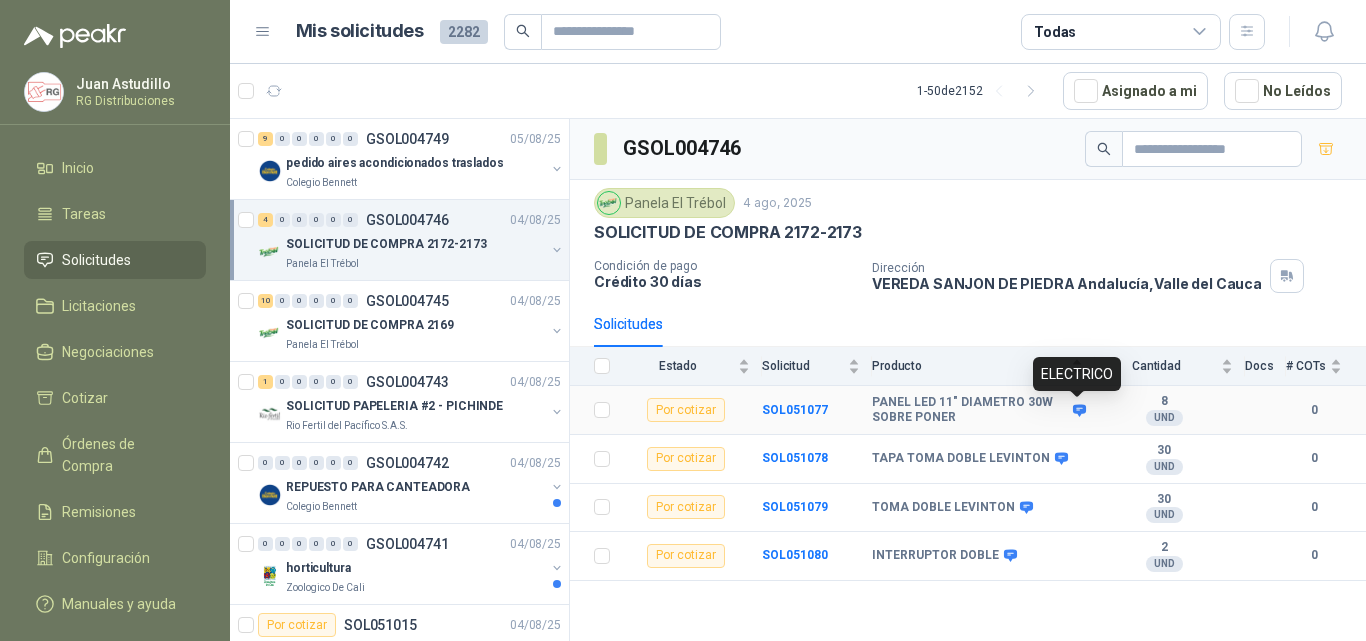 click 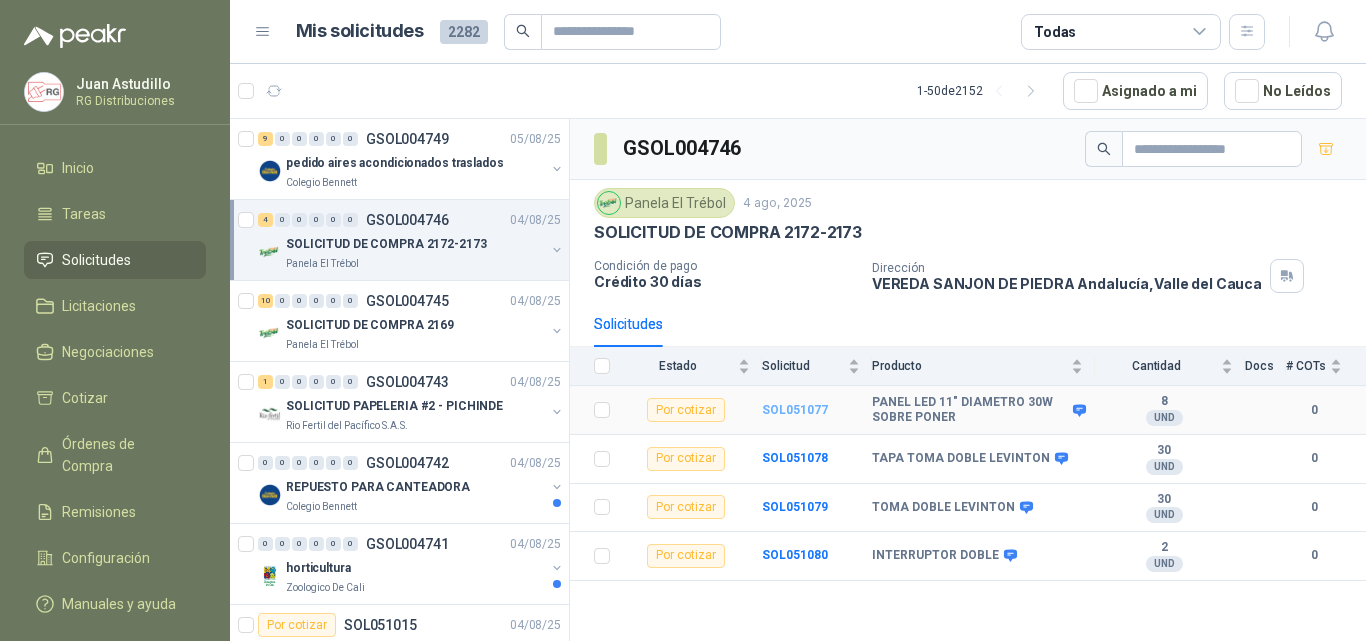 click on "SOL051077" at bounding box center (795, 410) 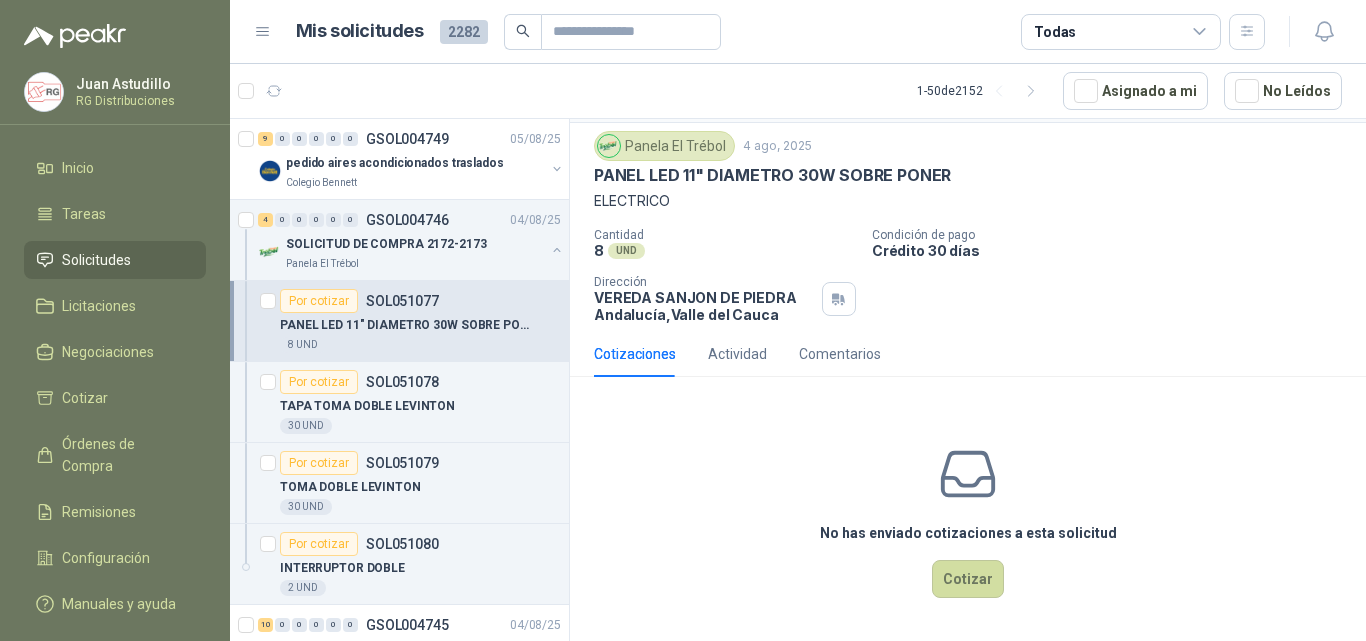 scroll, scrollTop: 0, scrollLeft: 0, axis: both 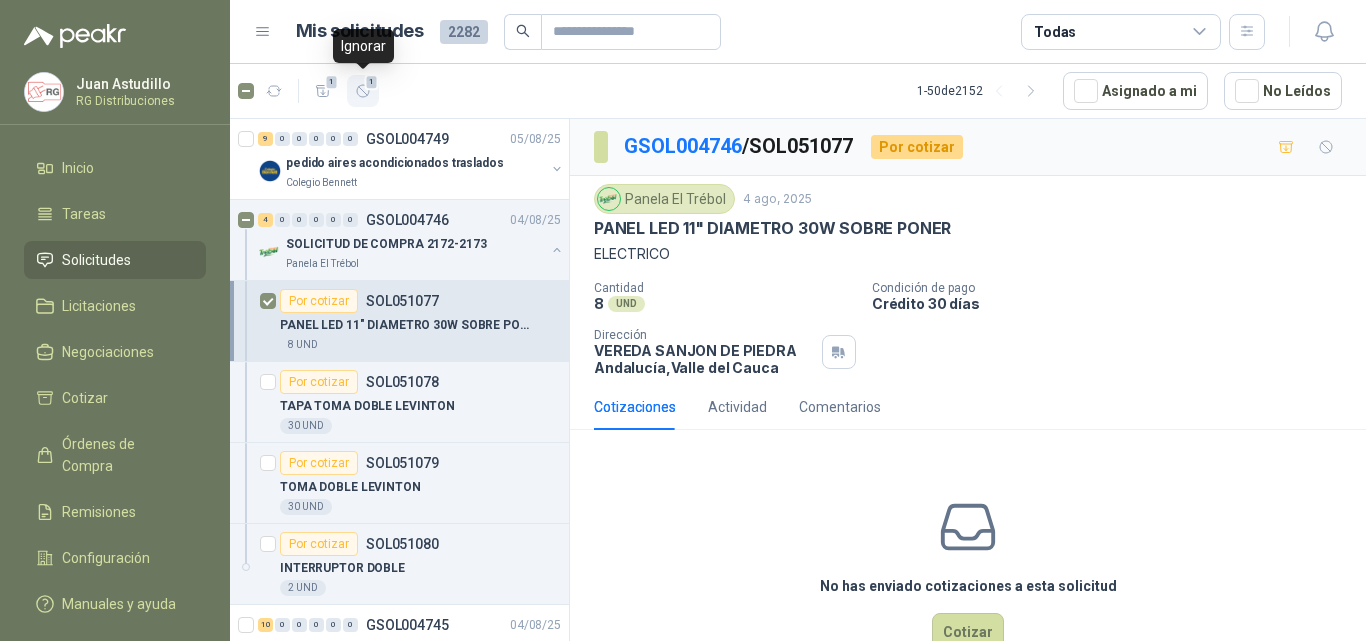 click on "1" at bounding box center (372, 82) 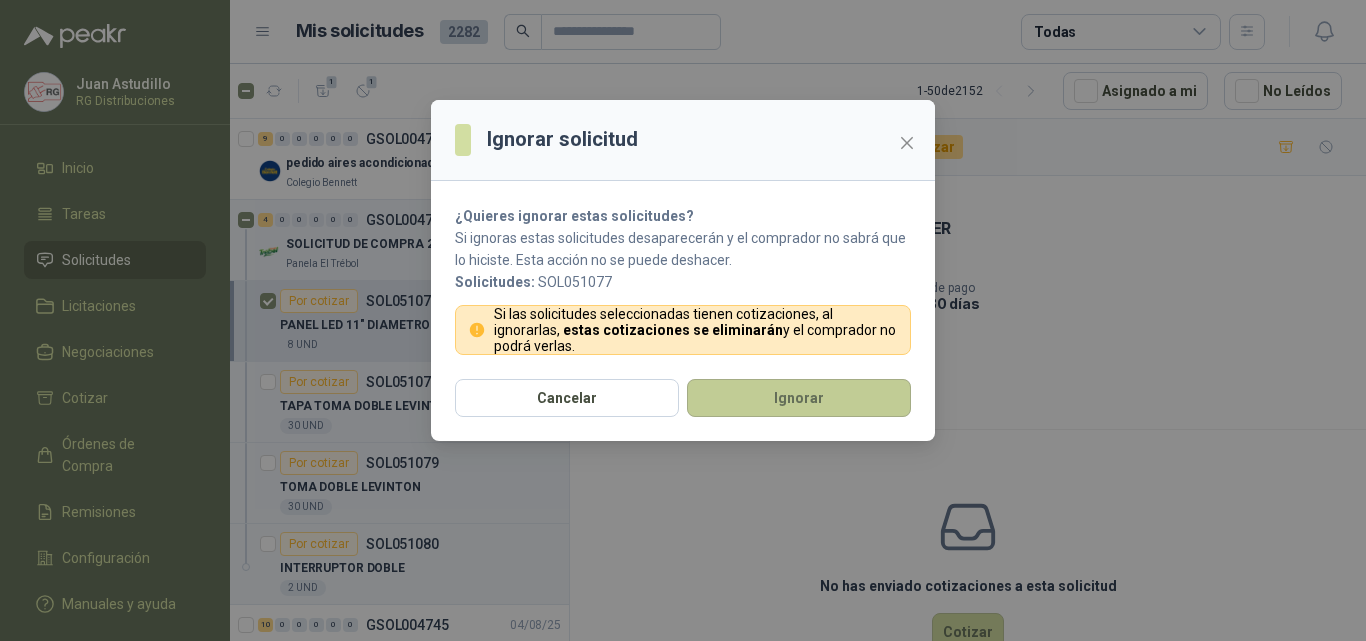 click on "Ignorar" at bounding box center (799, 398) 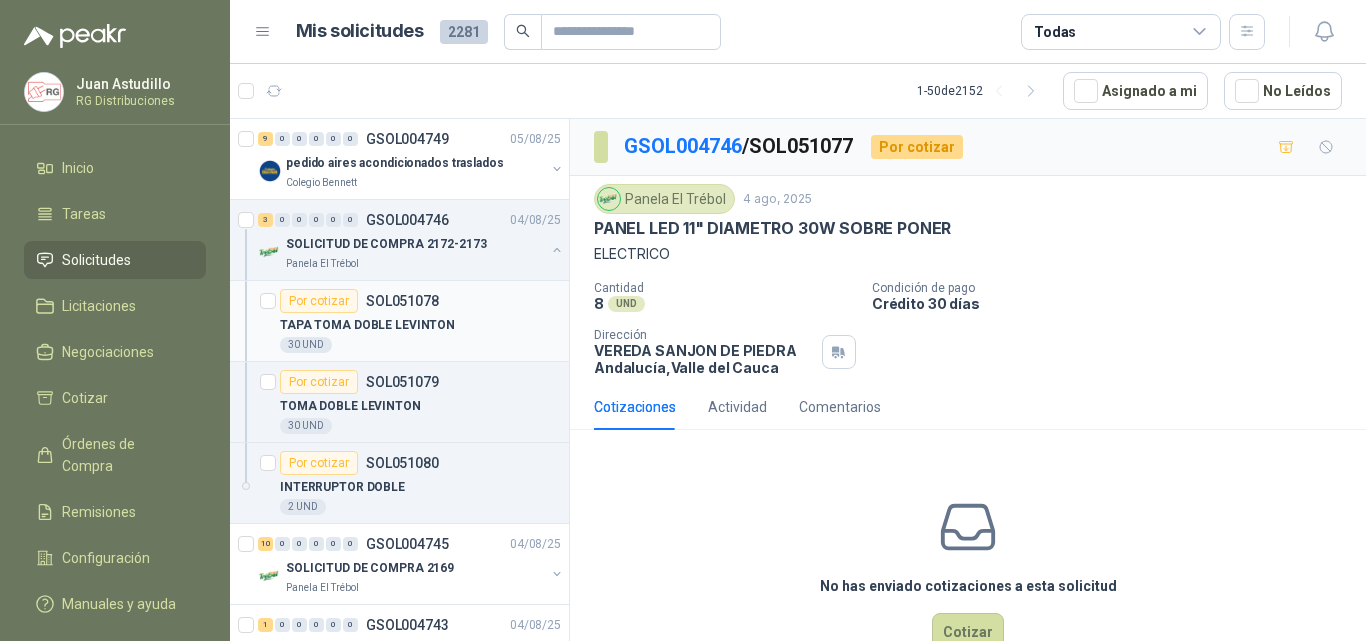 click on "TAPA TOMA DOBLE LEVINTON" at bounding box center [367, 325] 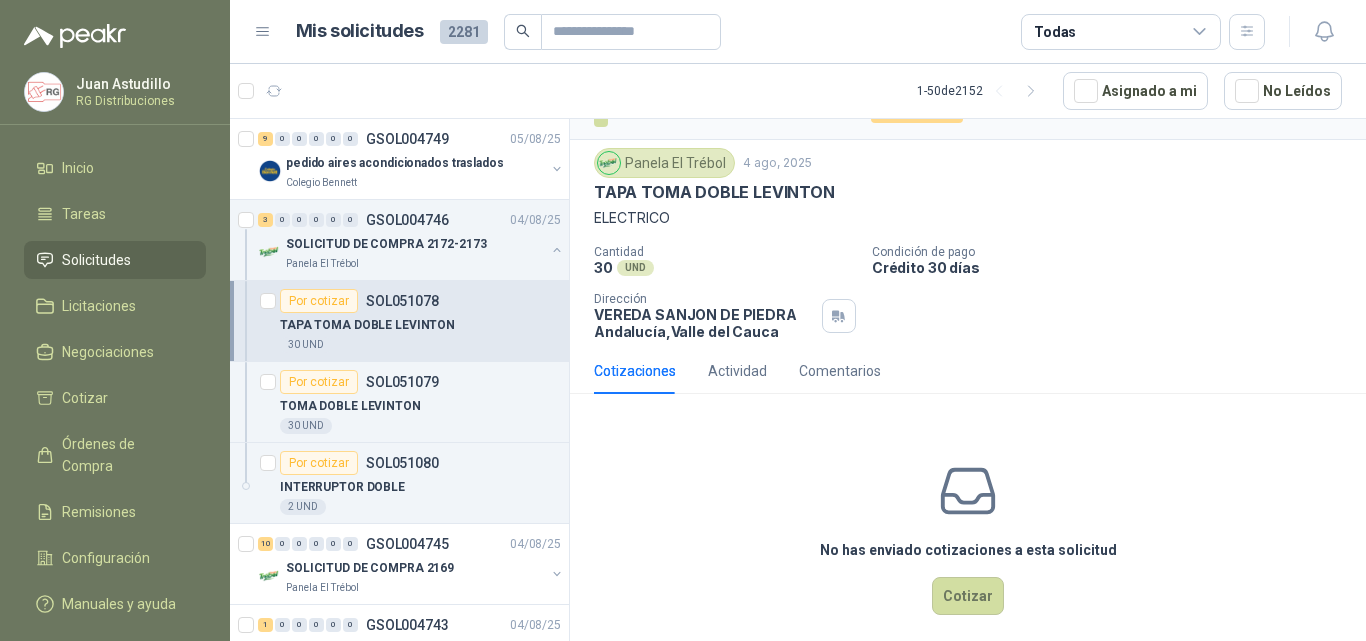 scroll, scrollTop: 54, scrollLeft: 0, axis: vertical 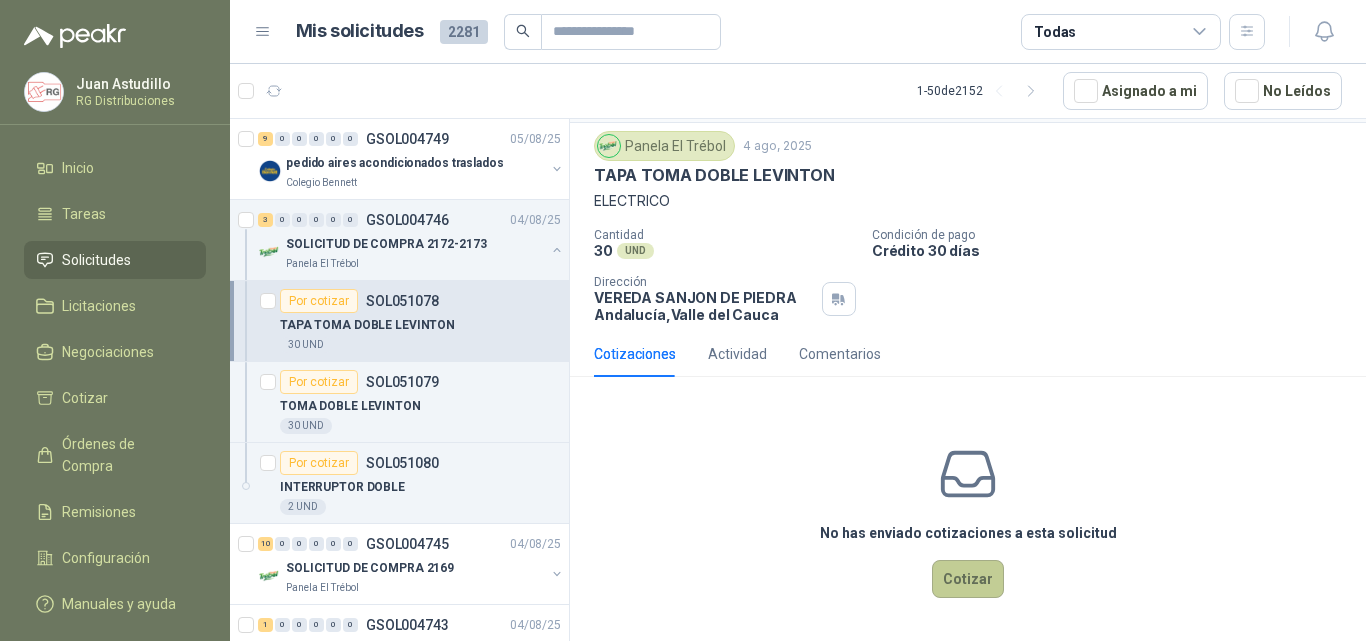 click on "Cotizar" at bounding box center (968, 579) 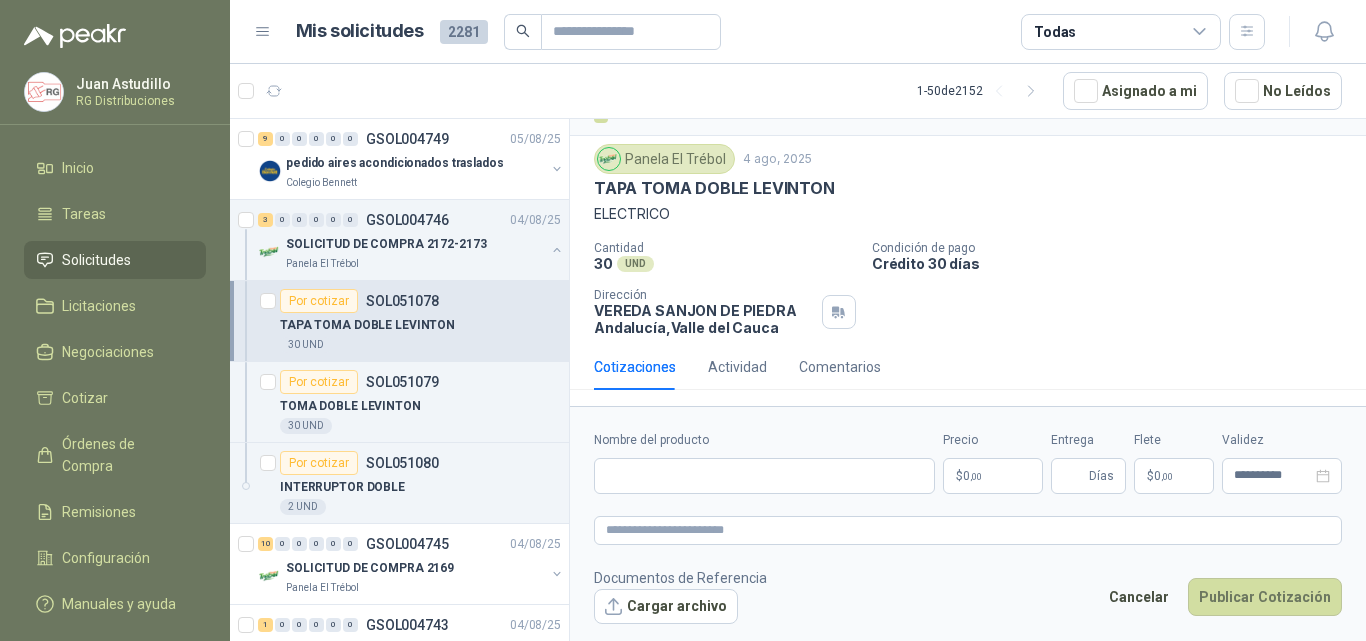 type 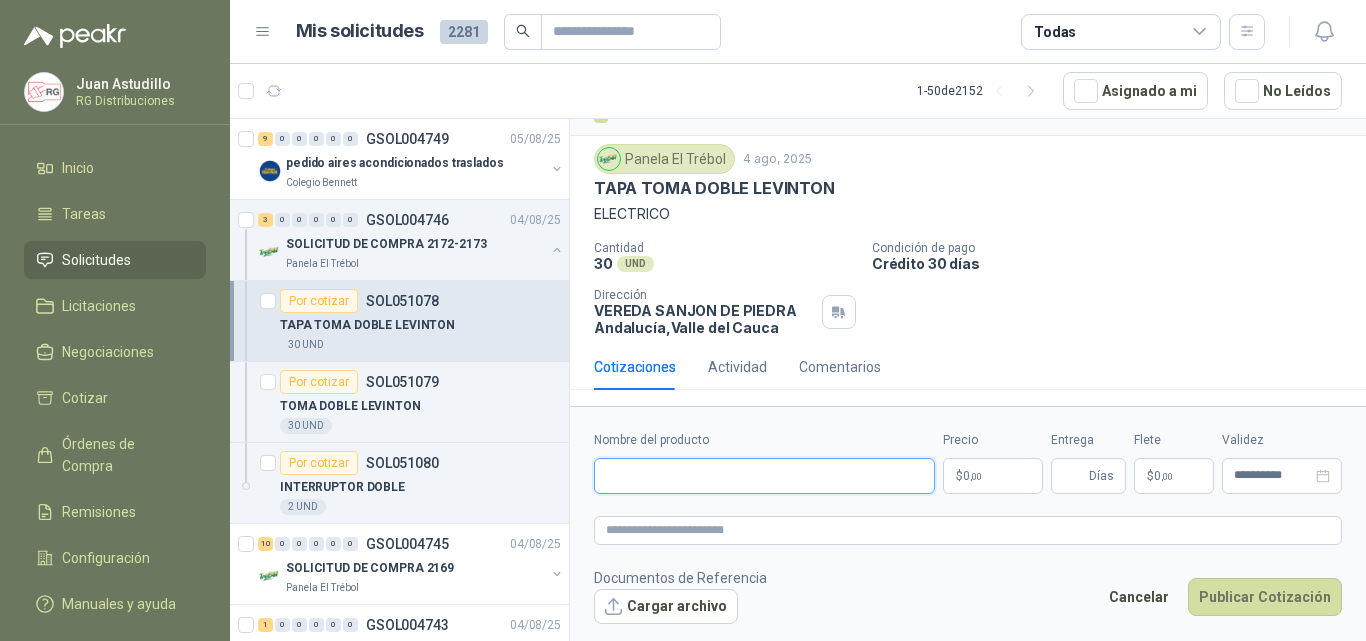click on "Nombre del producto" at bounding box center [764, 476] 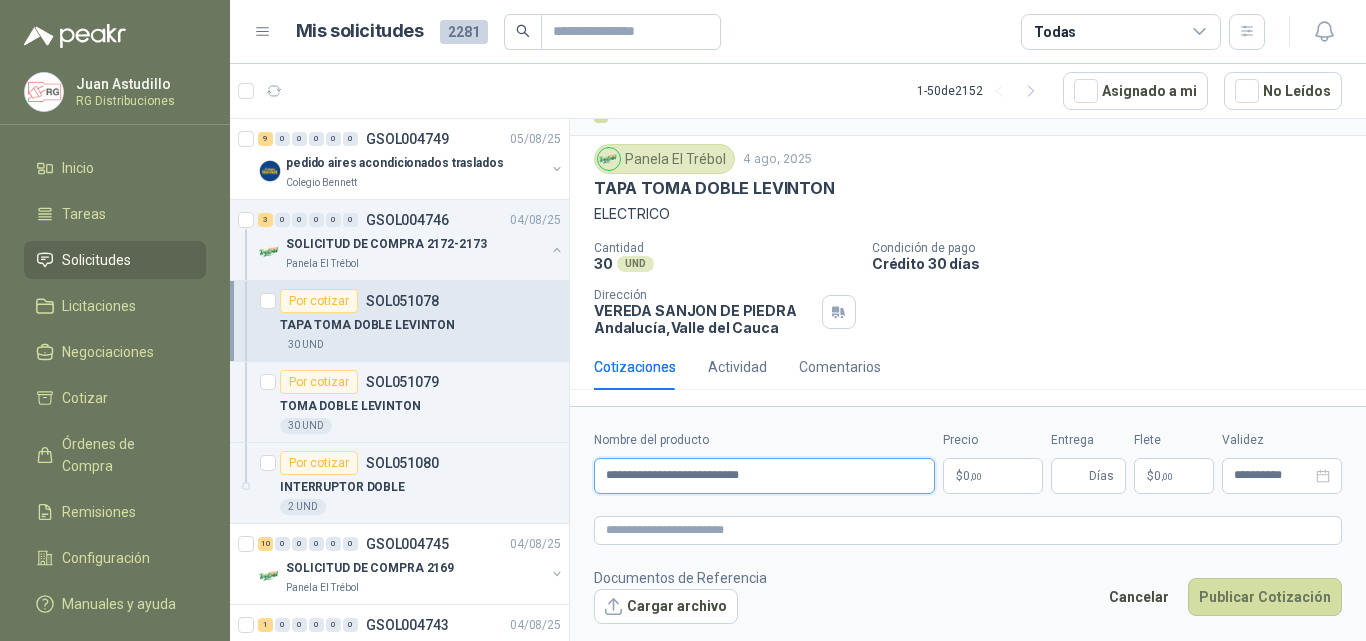 click on "**********" at bounding box center [764, 476] 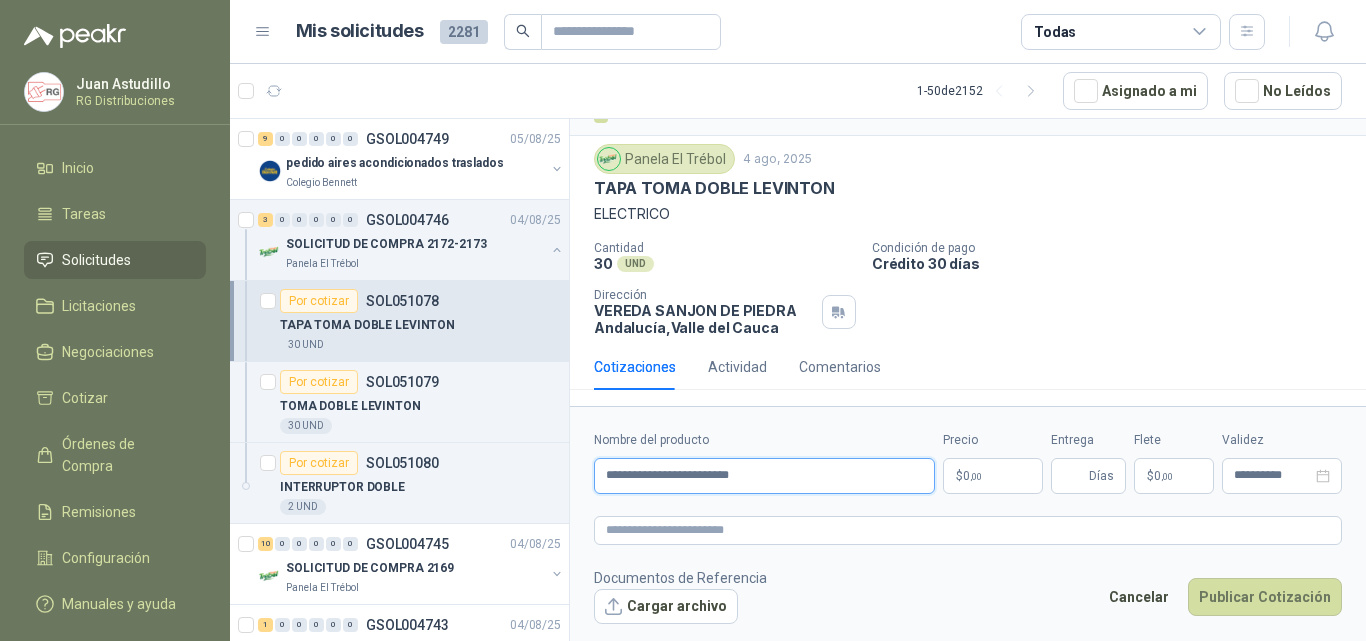 type on "**********" 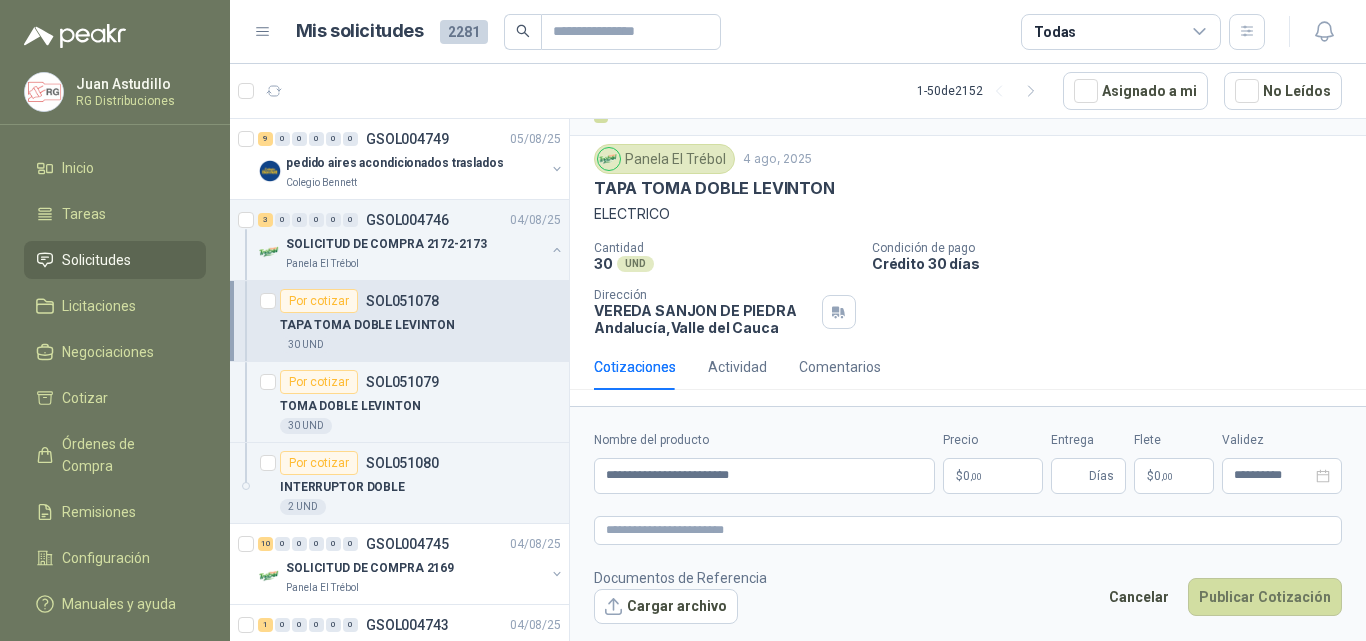 click on "$  0 ,00" at bounding box center [993, 476] 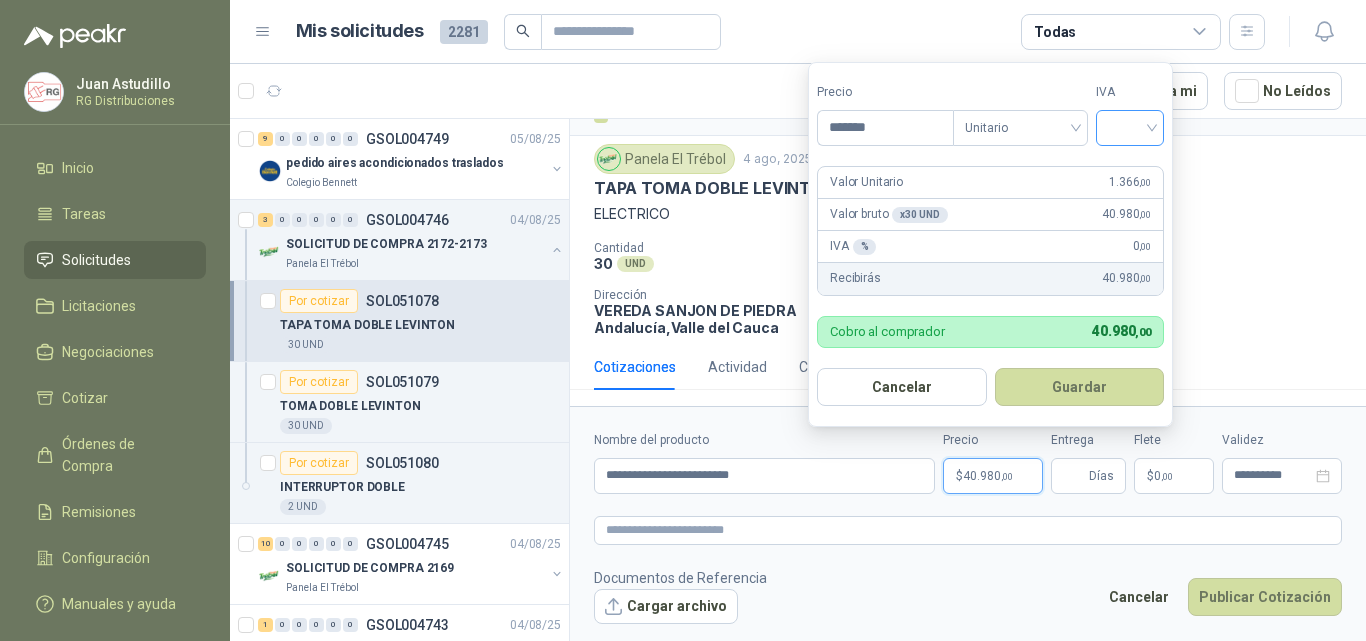 type on "*******" 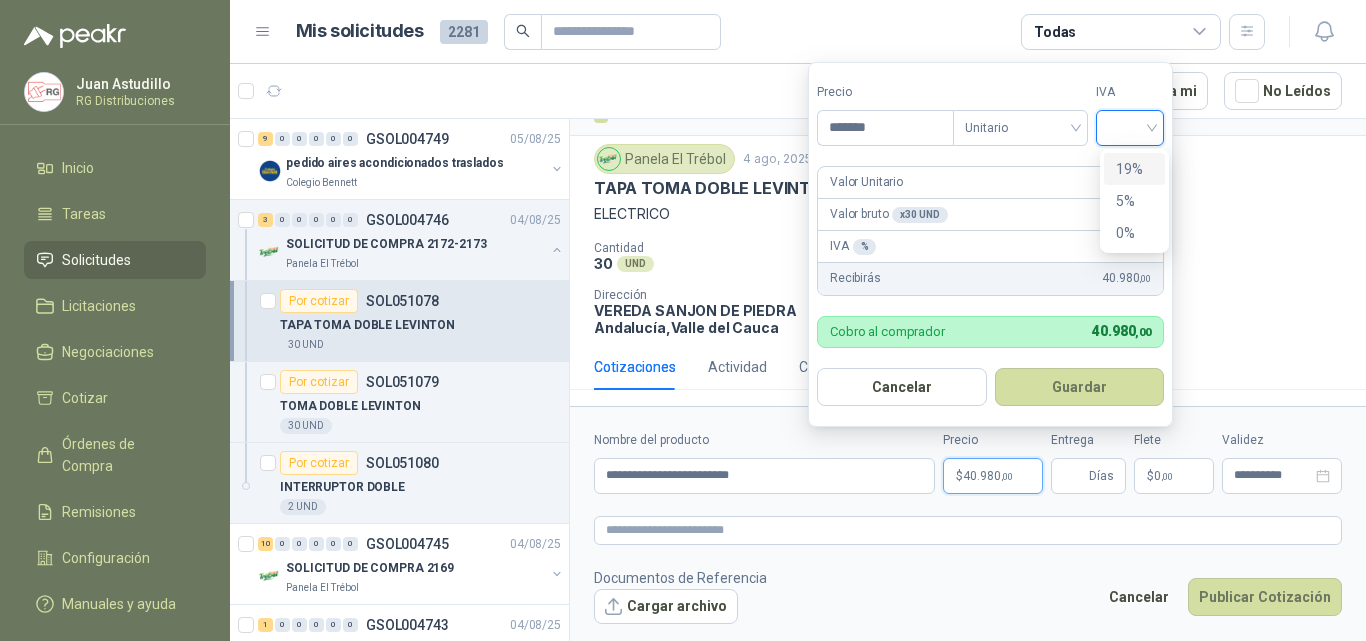 click on "19%" at bounding box center [1134, 169] 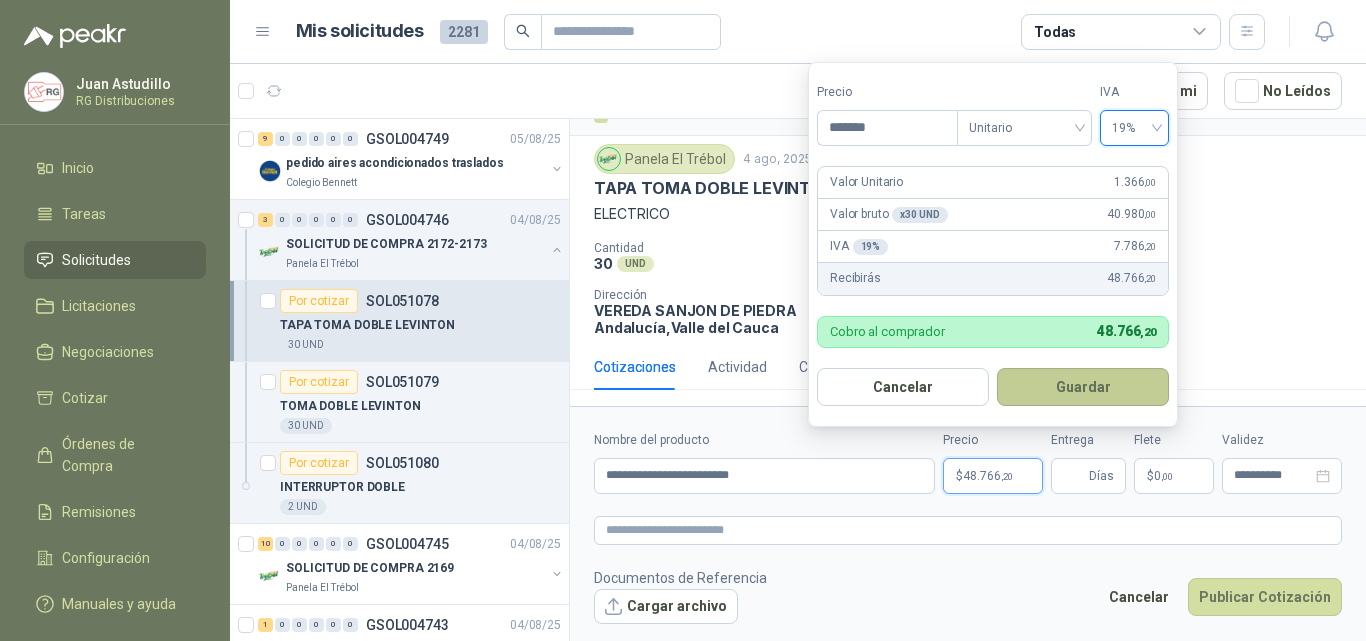 click on "Guardar" at bounding box center [1083, 387] 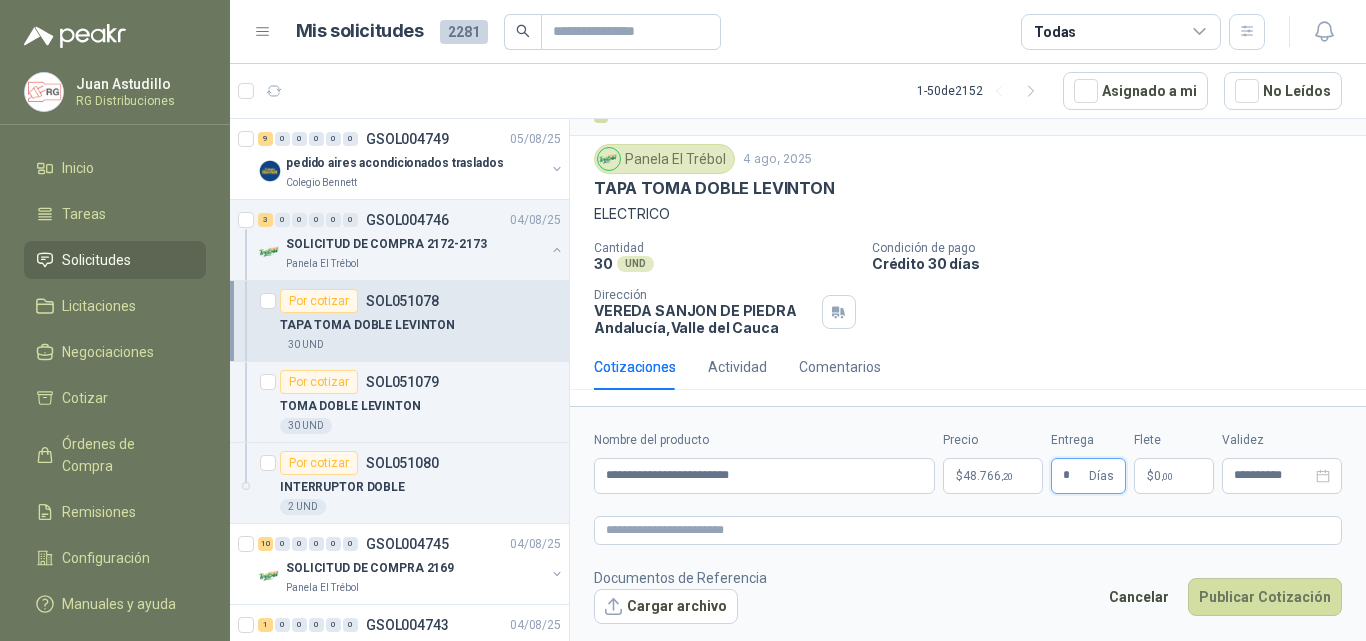 type on "*" 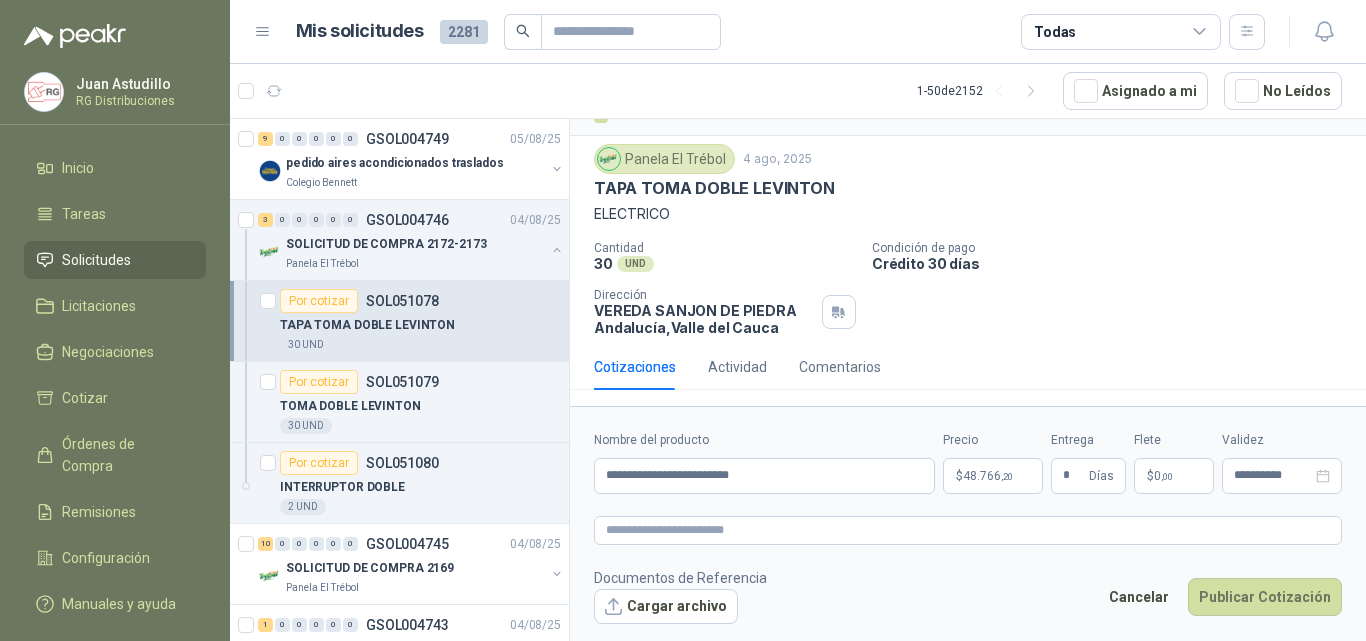 click on "Cotizaciones Actividad Comentarios" at bounding box center (968, 367) 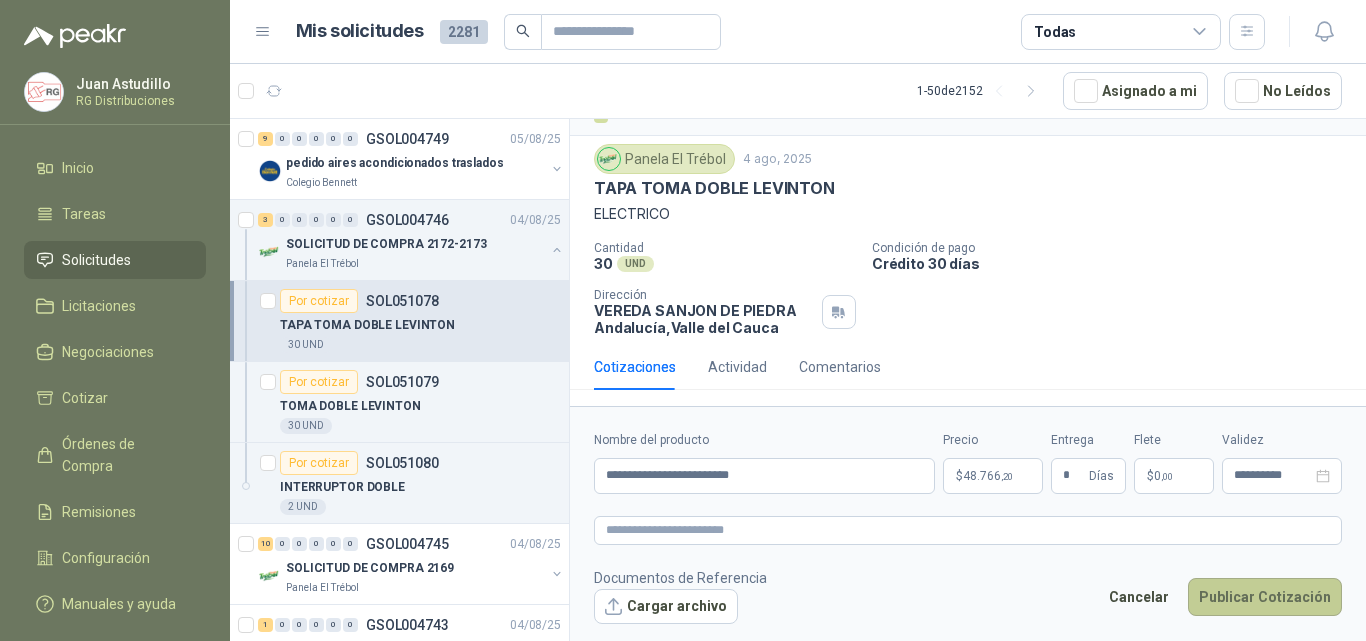 click on "Publicar Cotización" at bounding box center (1265, 597) 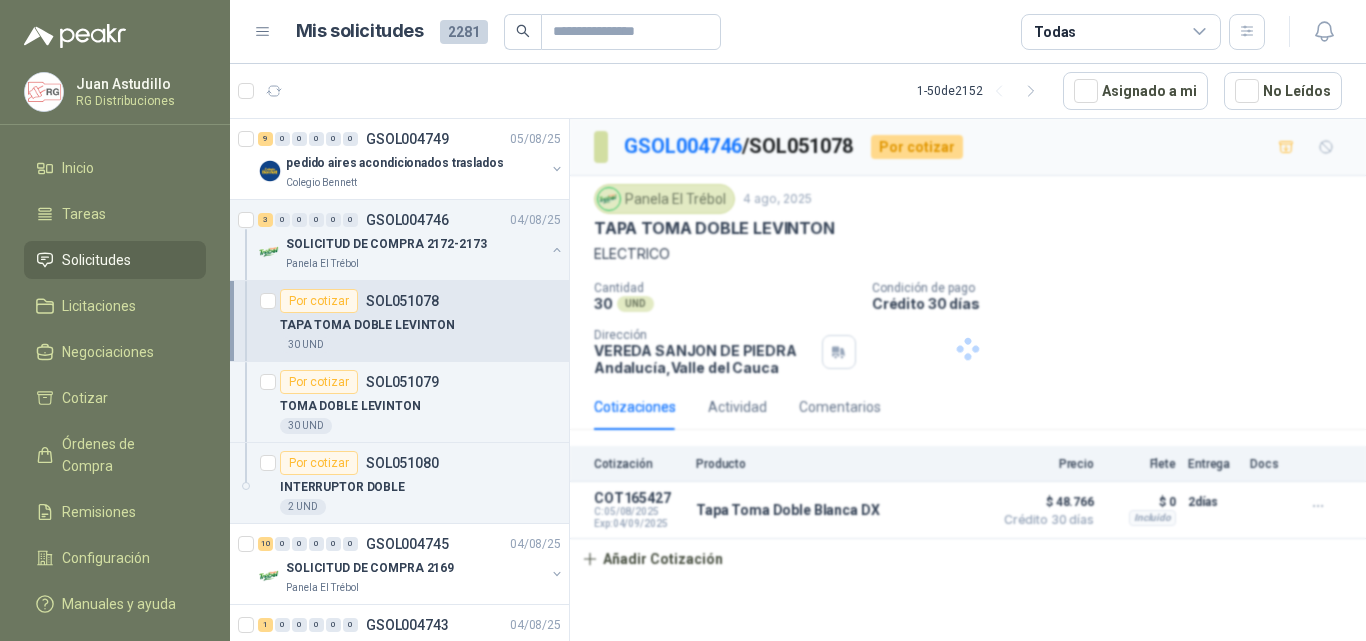 scroll, scrollTop: 0, scrollLeft: 0, axis: both 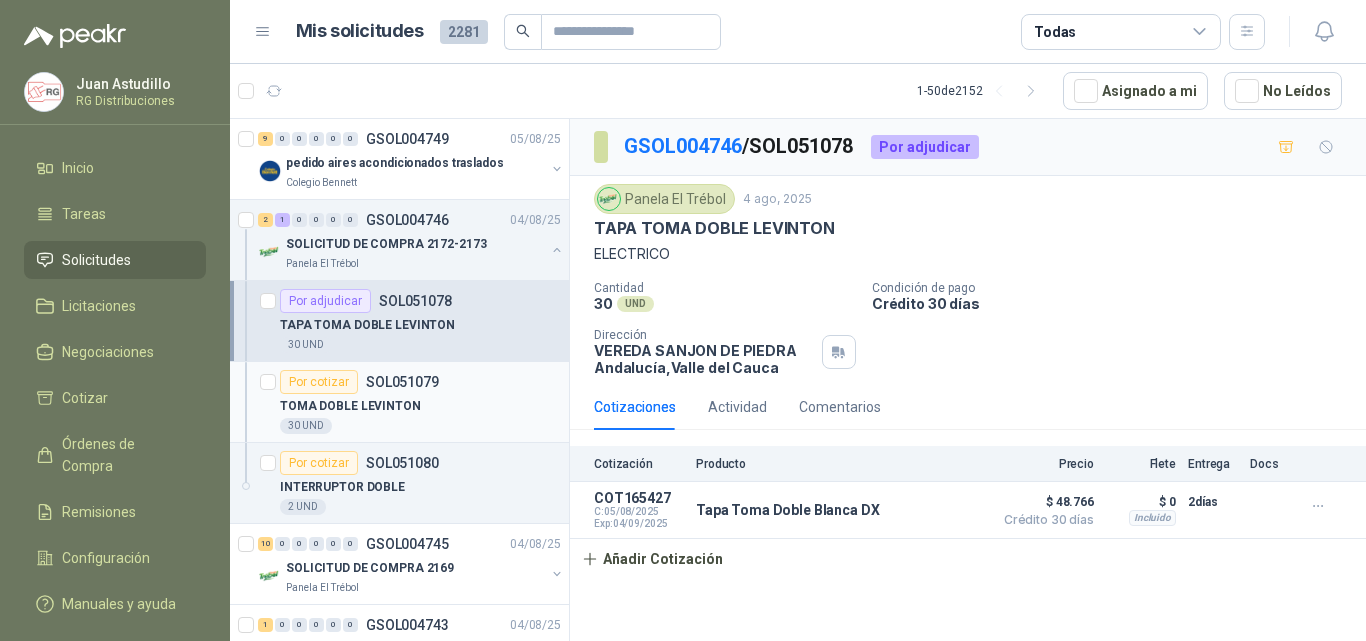 click on "TOMA DOBLE LEVINTON" at bounding box center [420, 406] 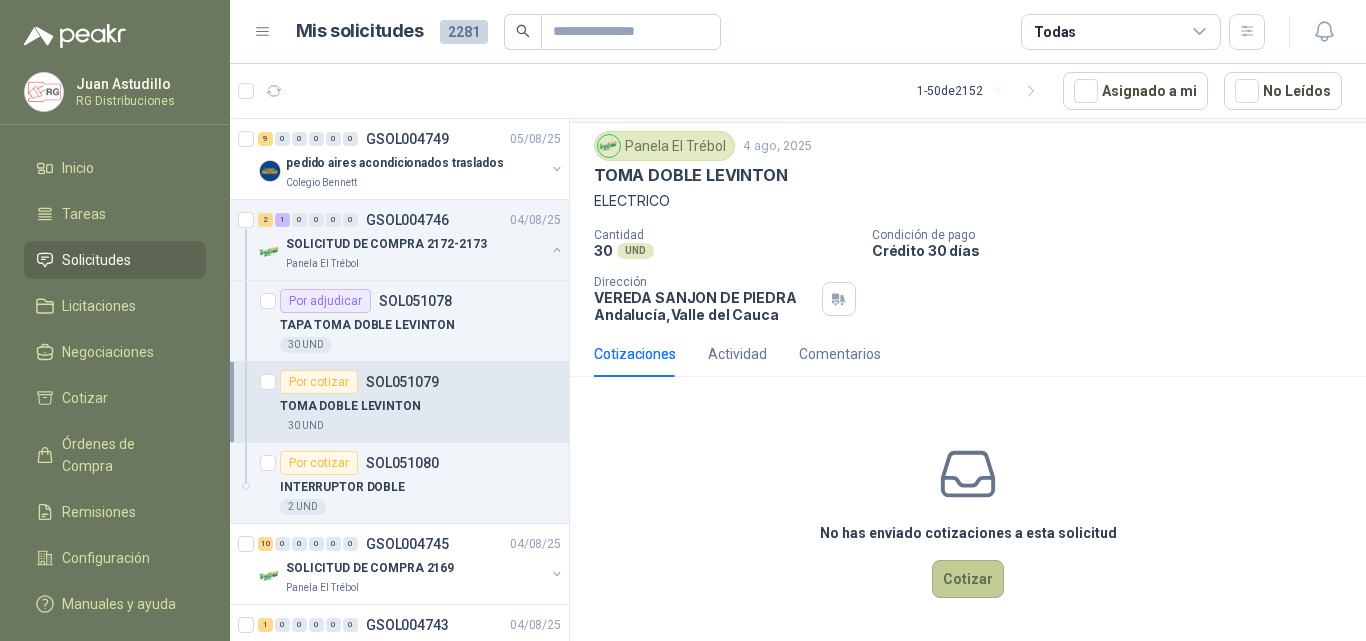 click on "Cotizar" at bounding box center [968, 579] 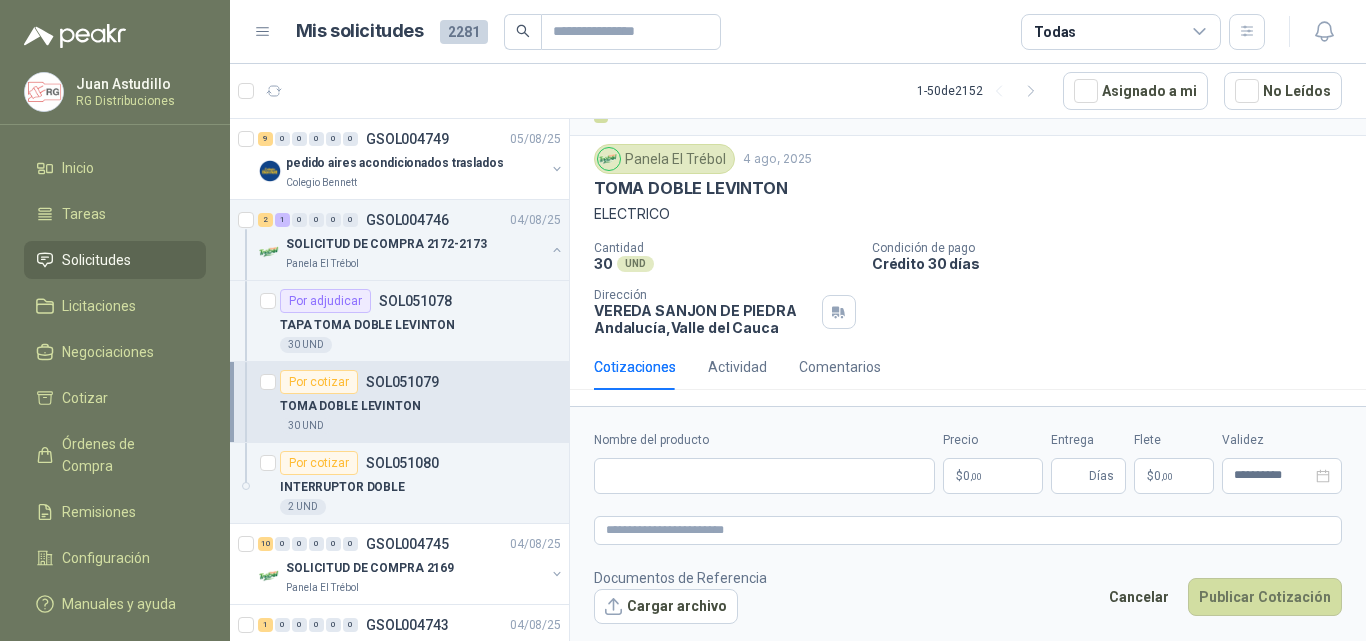 type 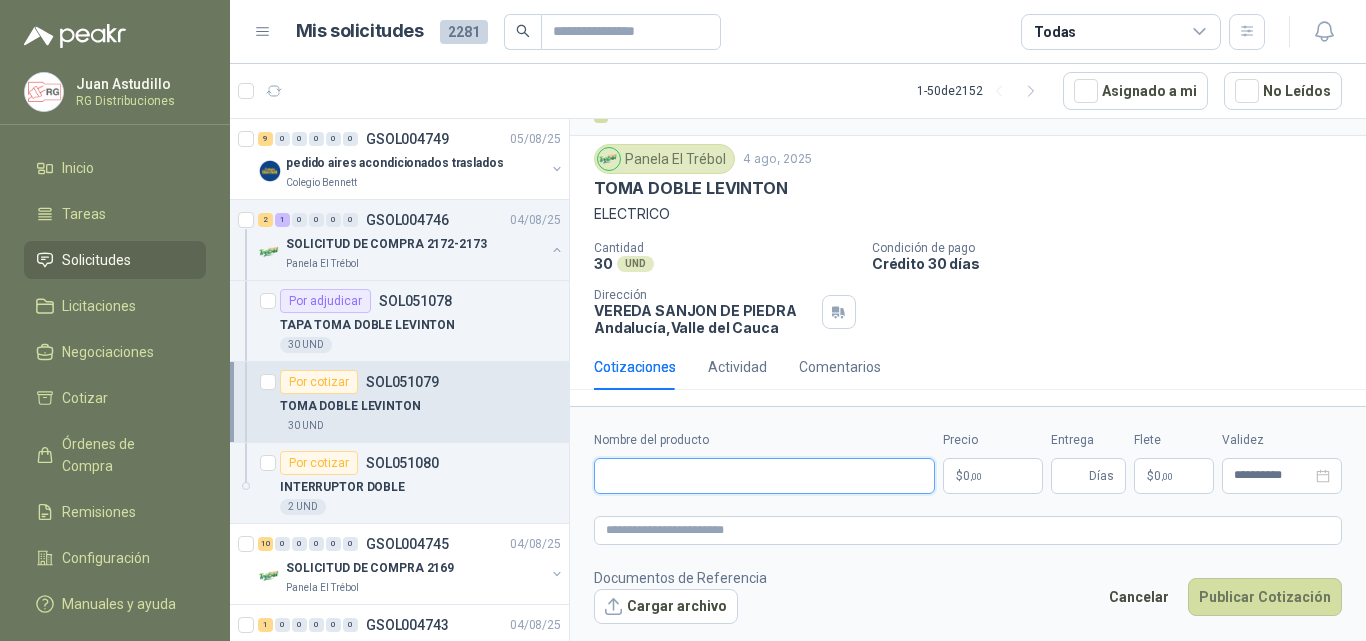 click on "Nombre del producto" at bounding box center (764, 476) 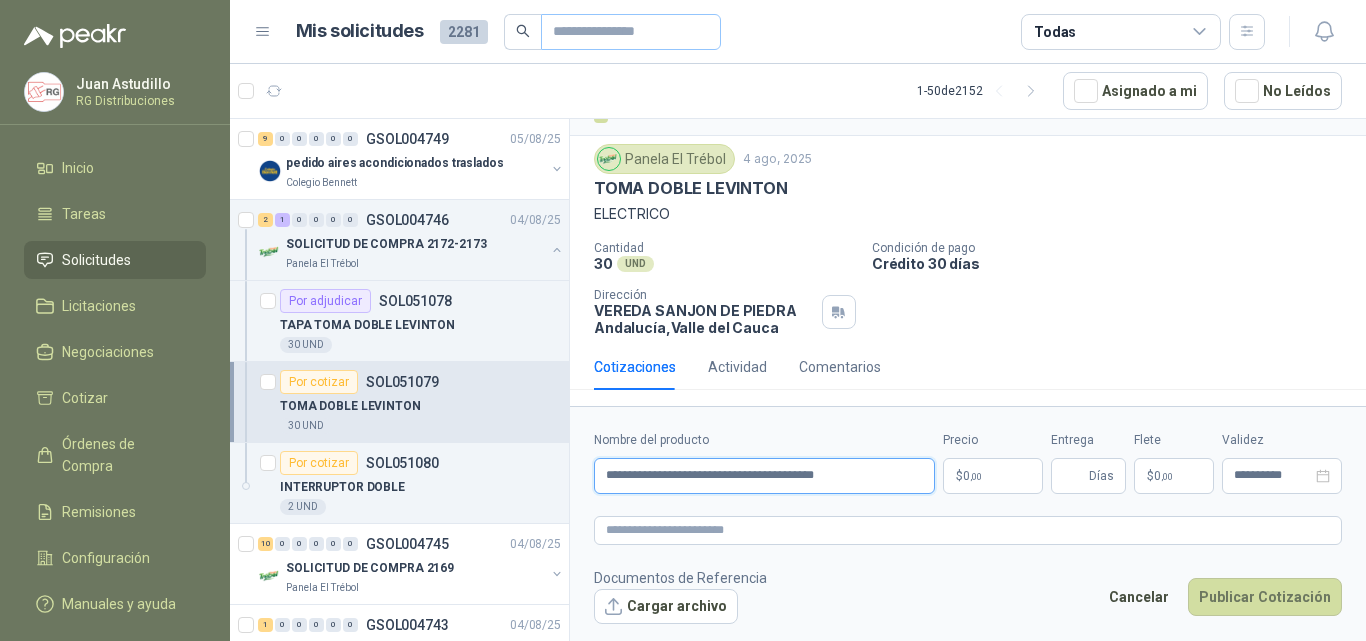 type on "**********" 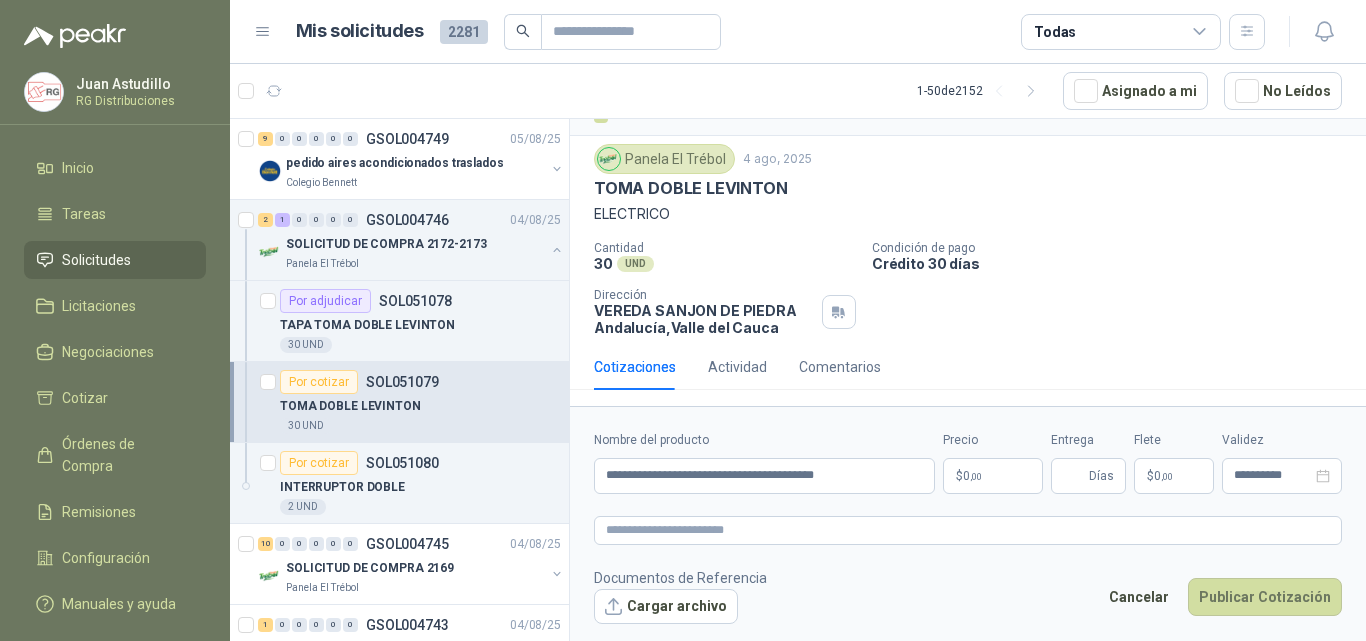click on "$  0 ,00" at bounding box center (993, 476) 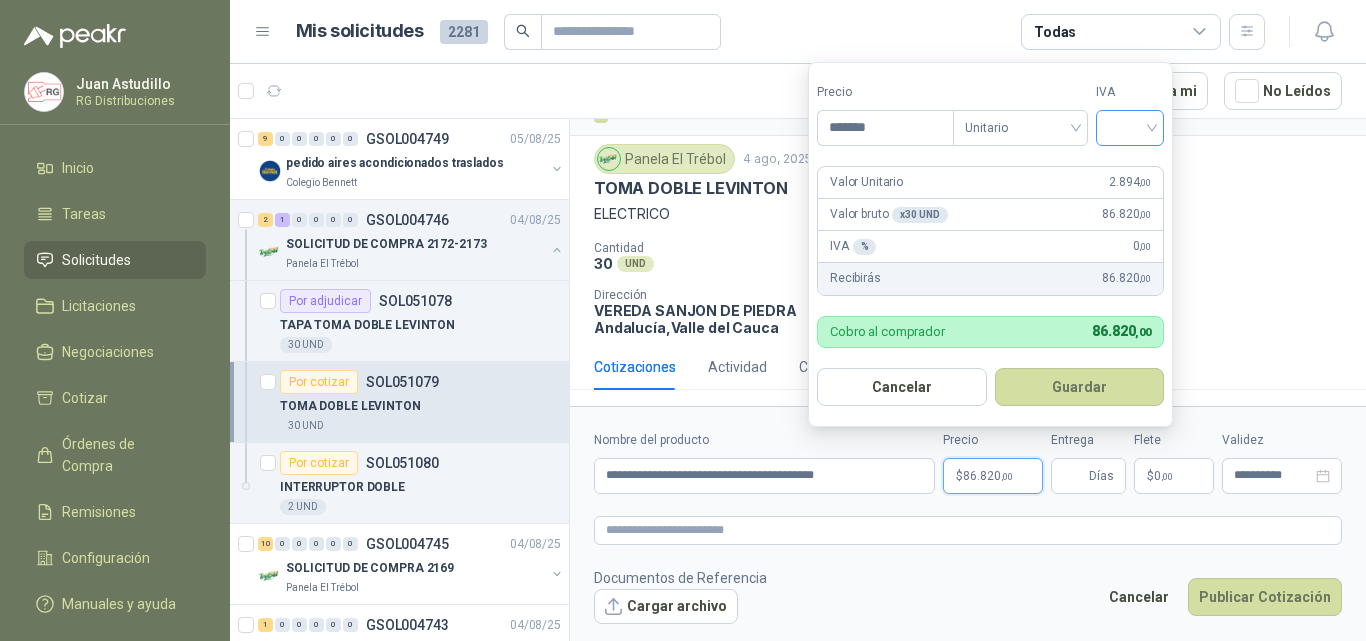 click at bounding box center [1130, 128] 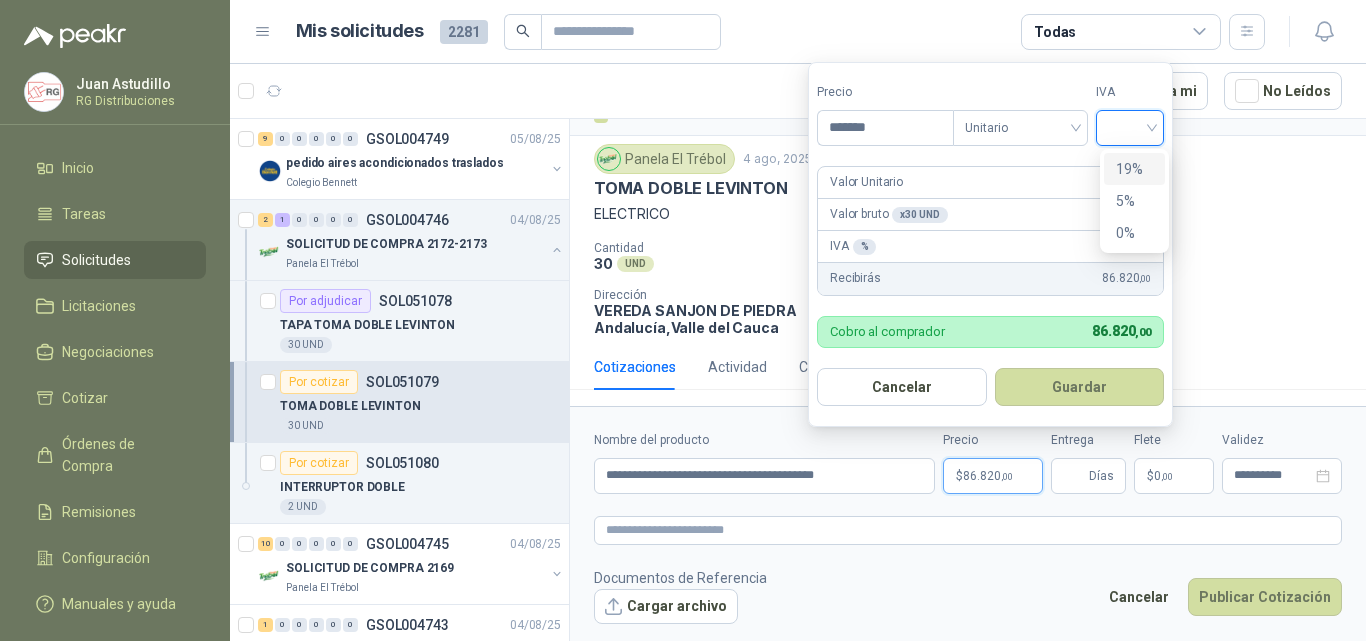 click on "19%" at bounding box center (1134, 169) 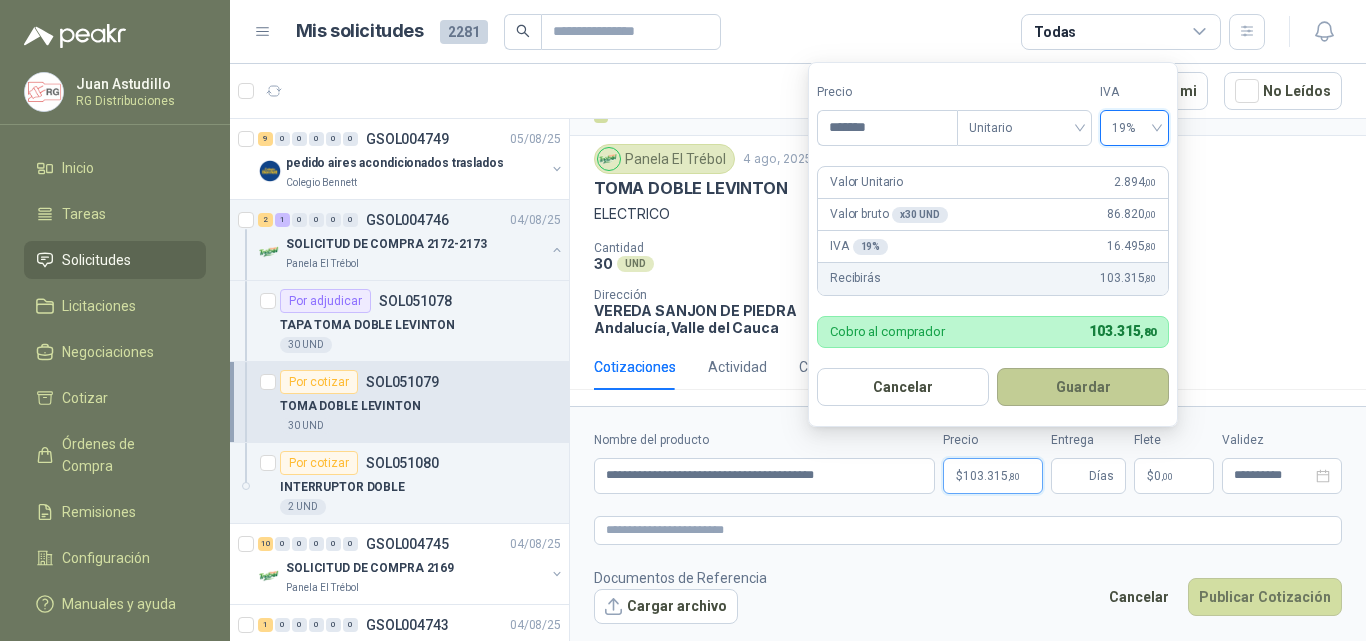 click on "Guardar" at bounding box center [1083, 387] 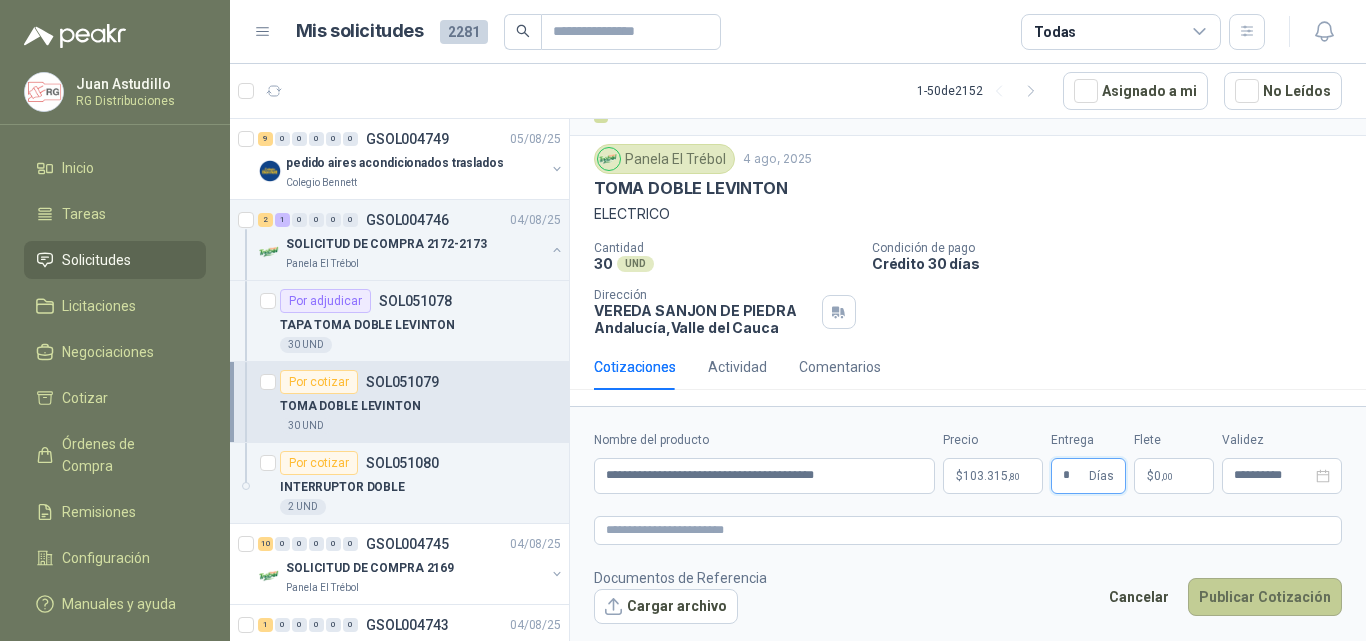 type on "*" 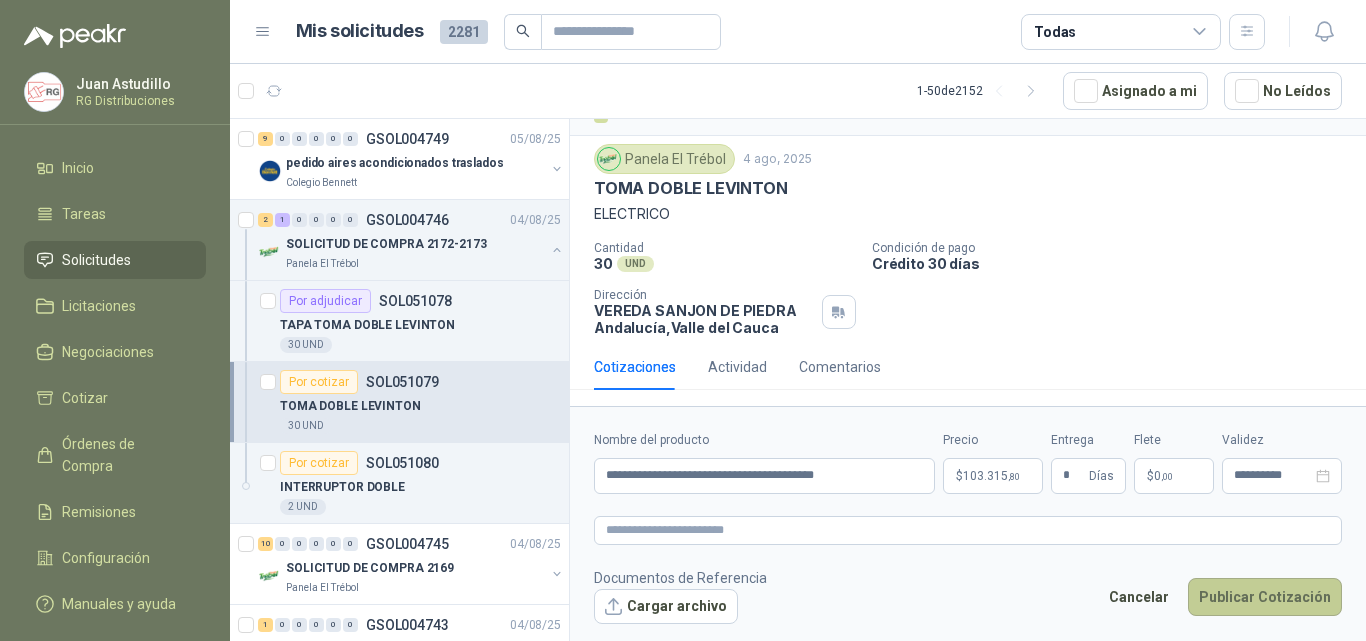 click on "Publicar Cotización" at bounding box center [1265, 597] 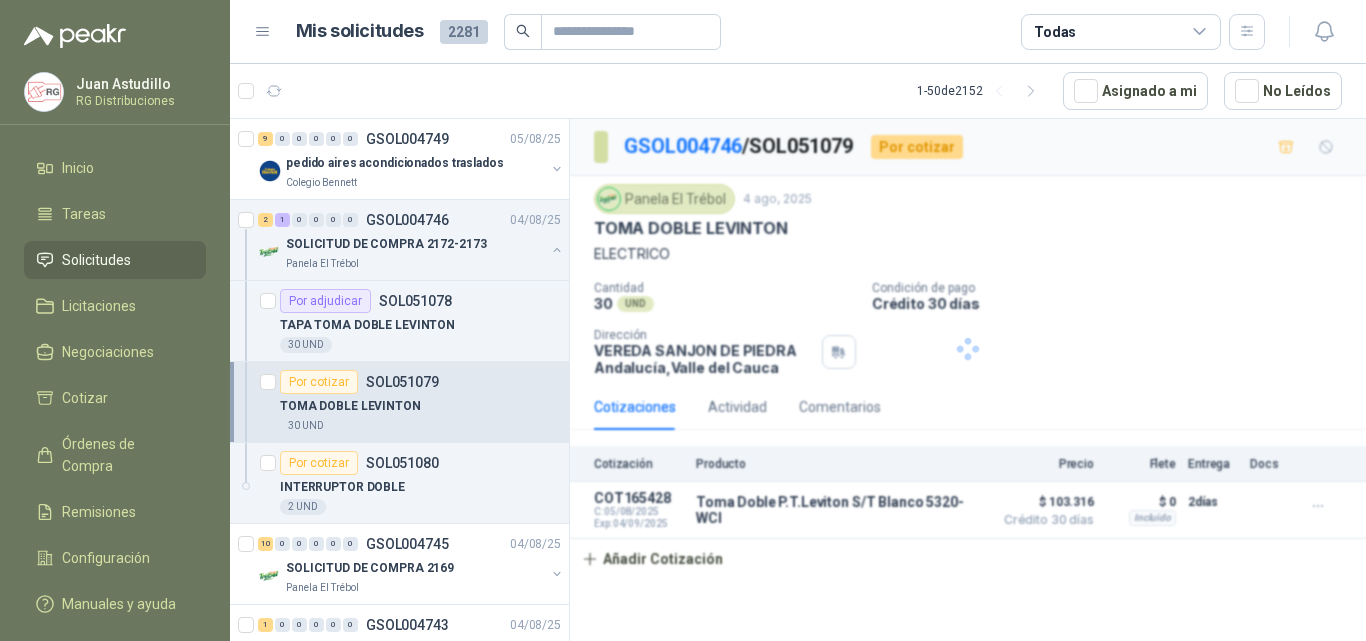 scroll, scrollTop: 0, scrollLeft: 0, axis: both 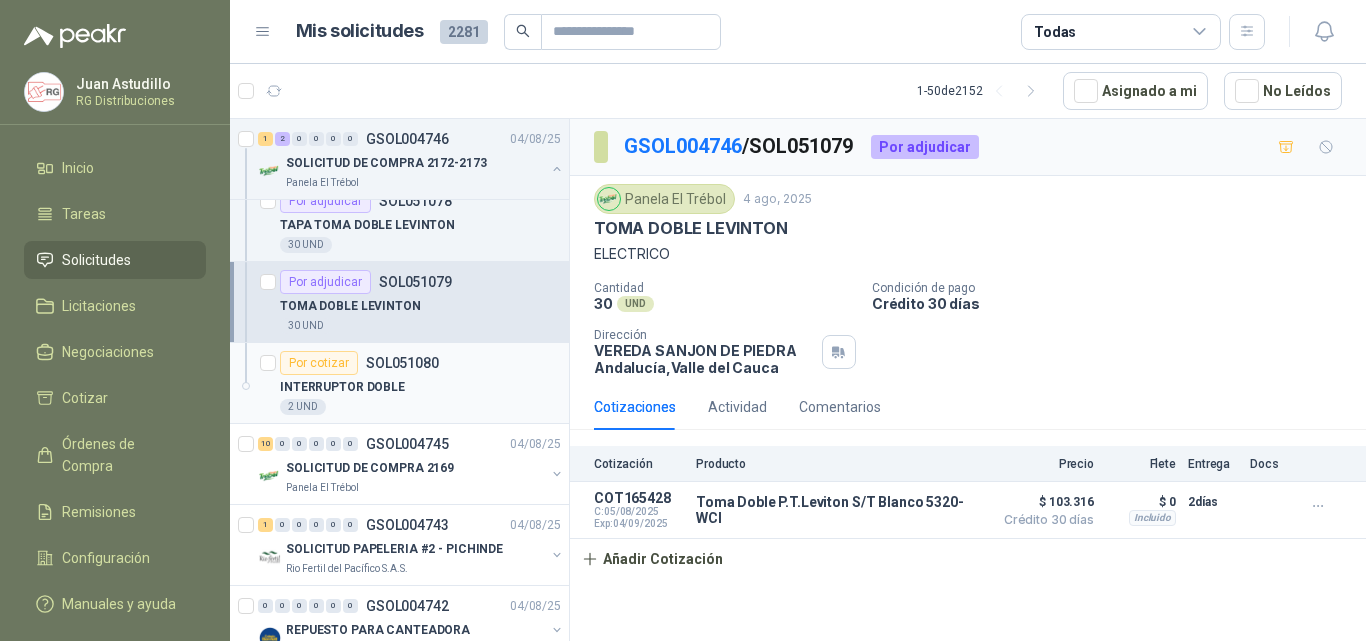 click on "INTERRUPTOR DOBLE" at bounding box center [420, 387] 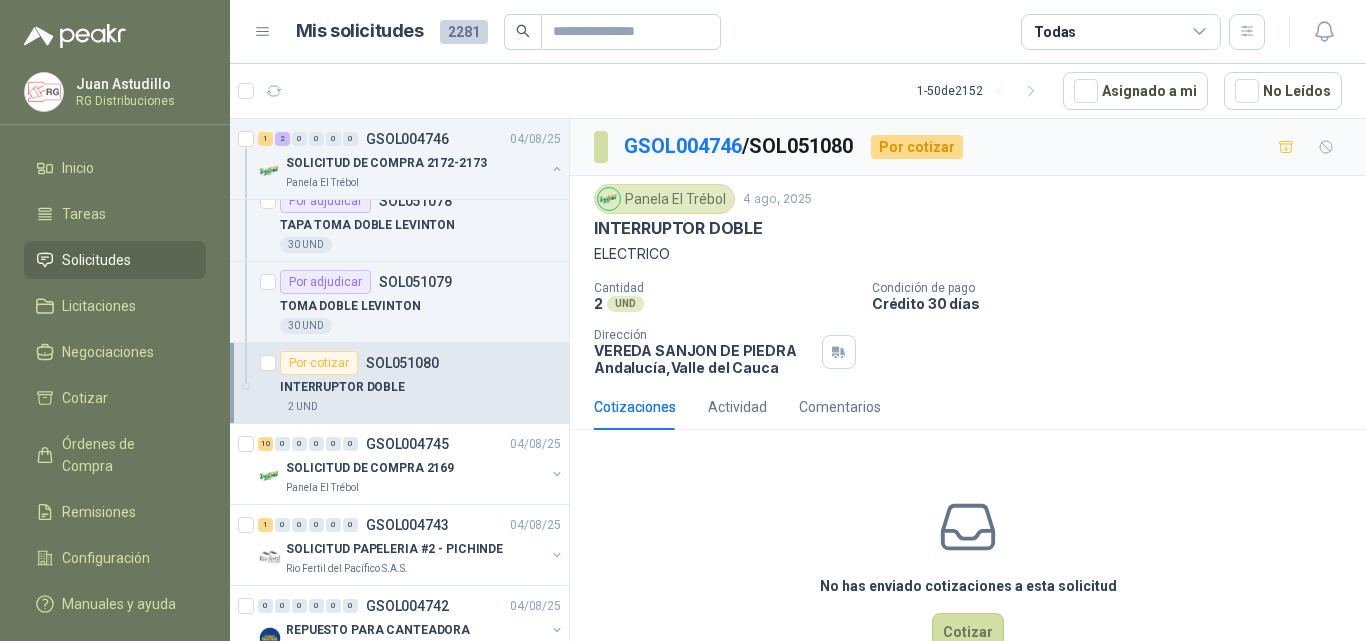 scroll, scrollTop: 54, scrollLeft: 0, axis: vertical 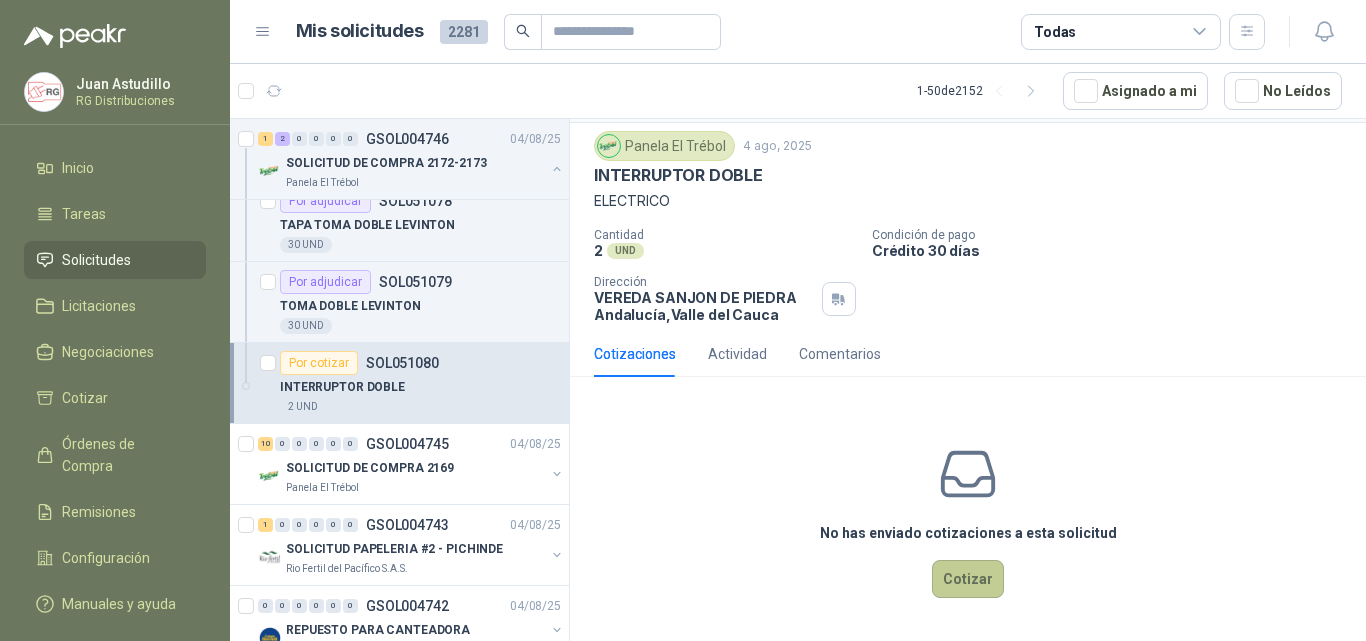 click on "Cotizar" at bounding box center (968, 579) 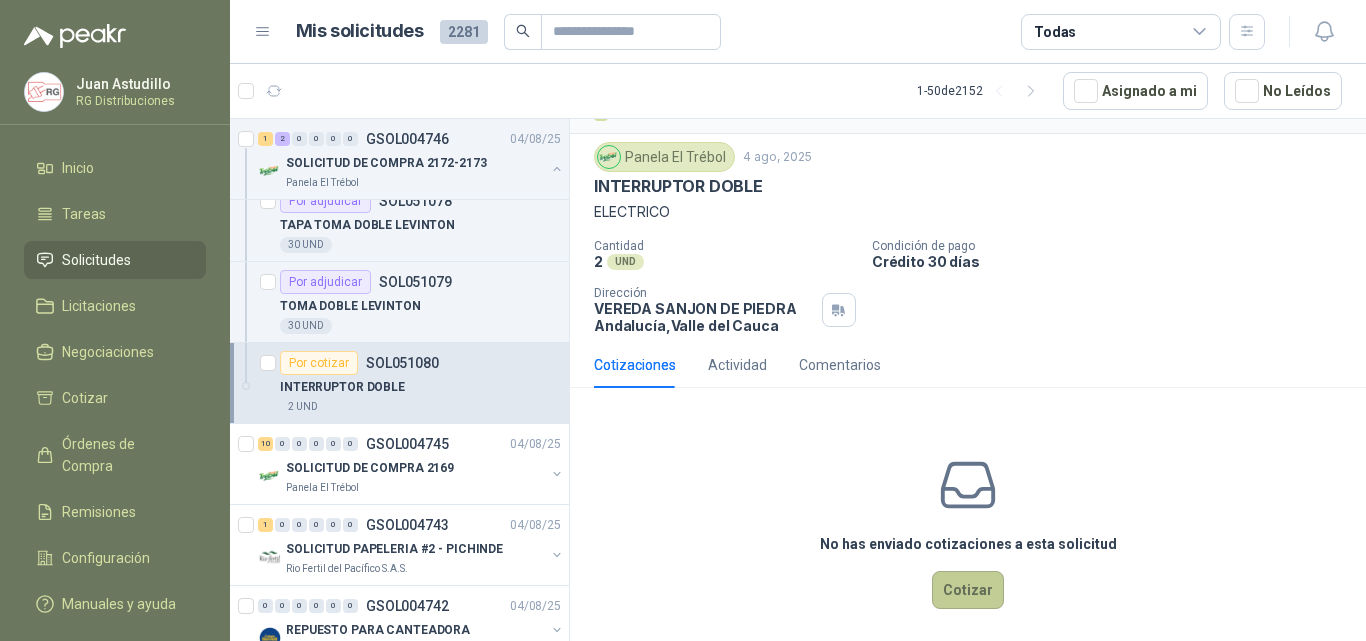 type 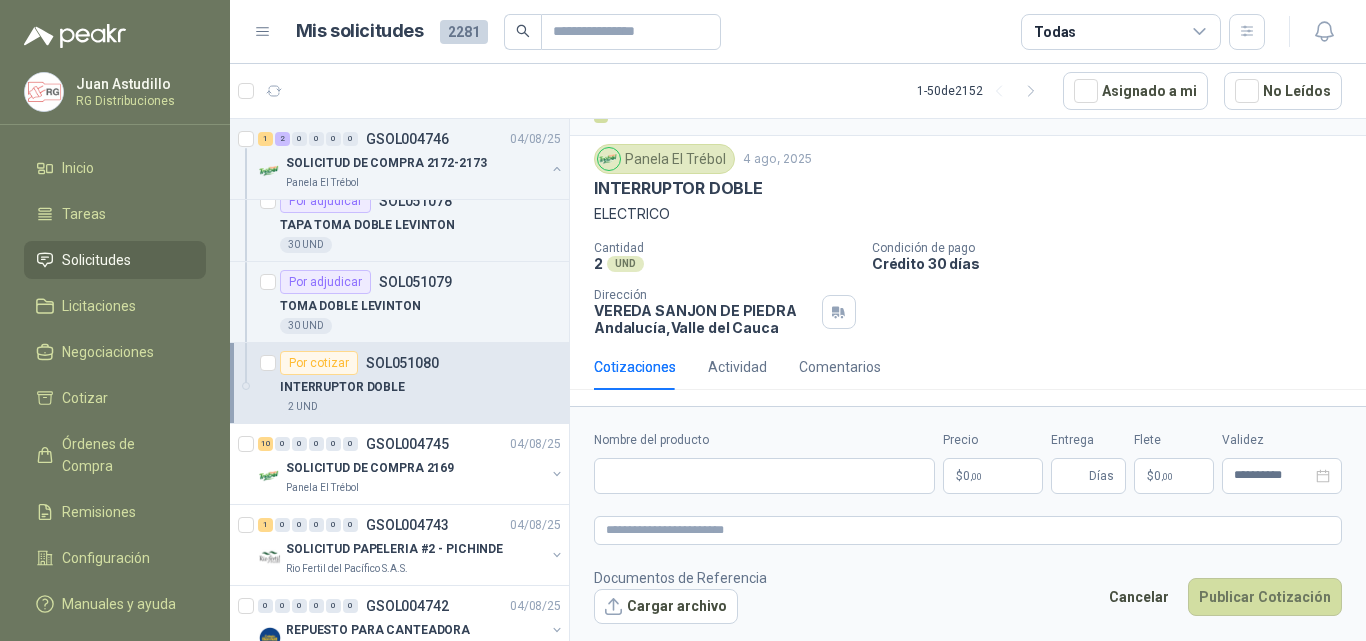 scroll, scrollTop: 40, scrollLeft: 0, axis: vertical 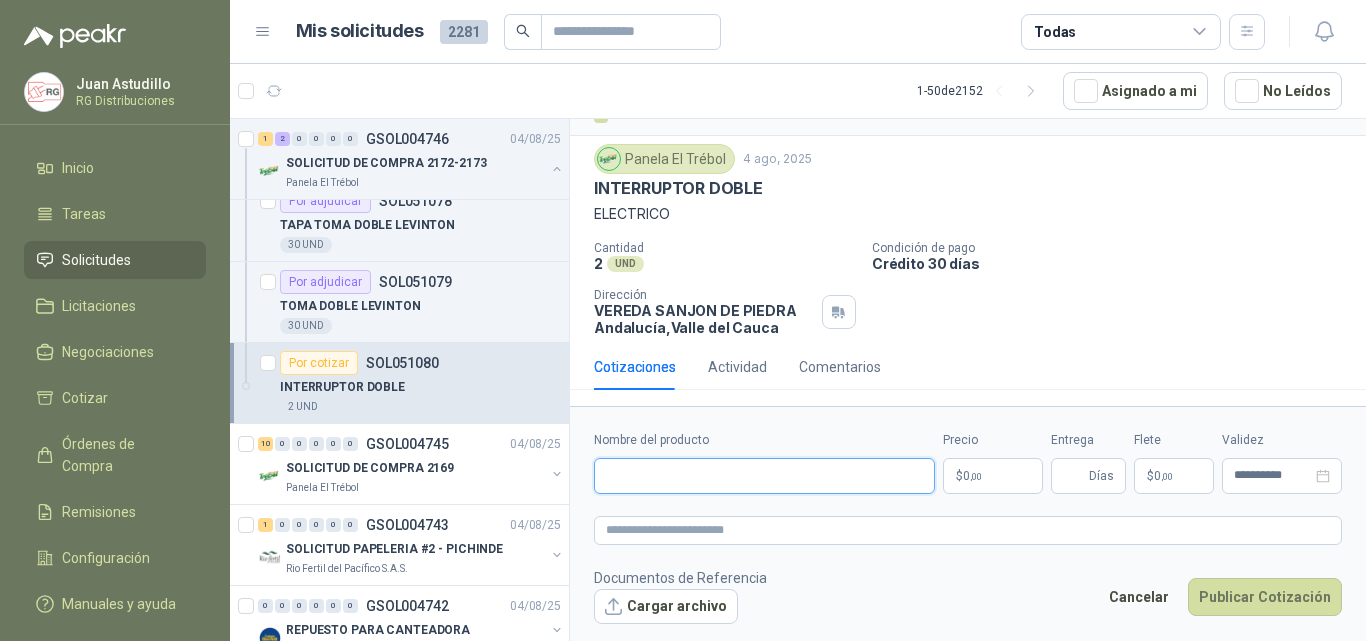 click on "Nombre del producto" at bounding box center (764, 476) 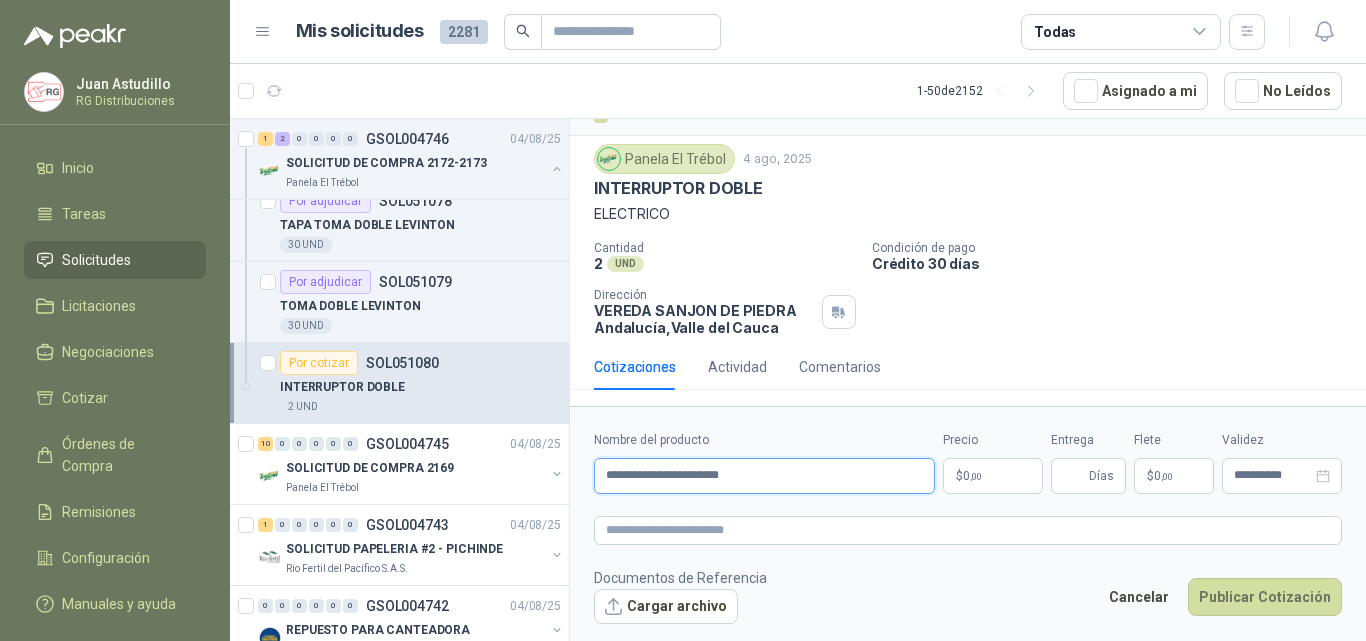 type on "**********" 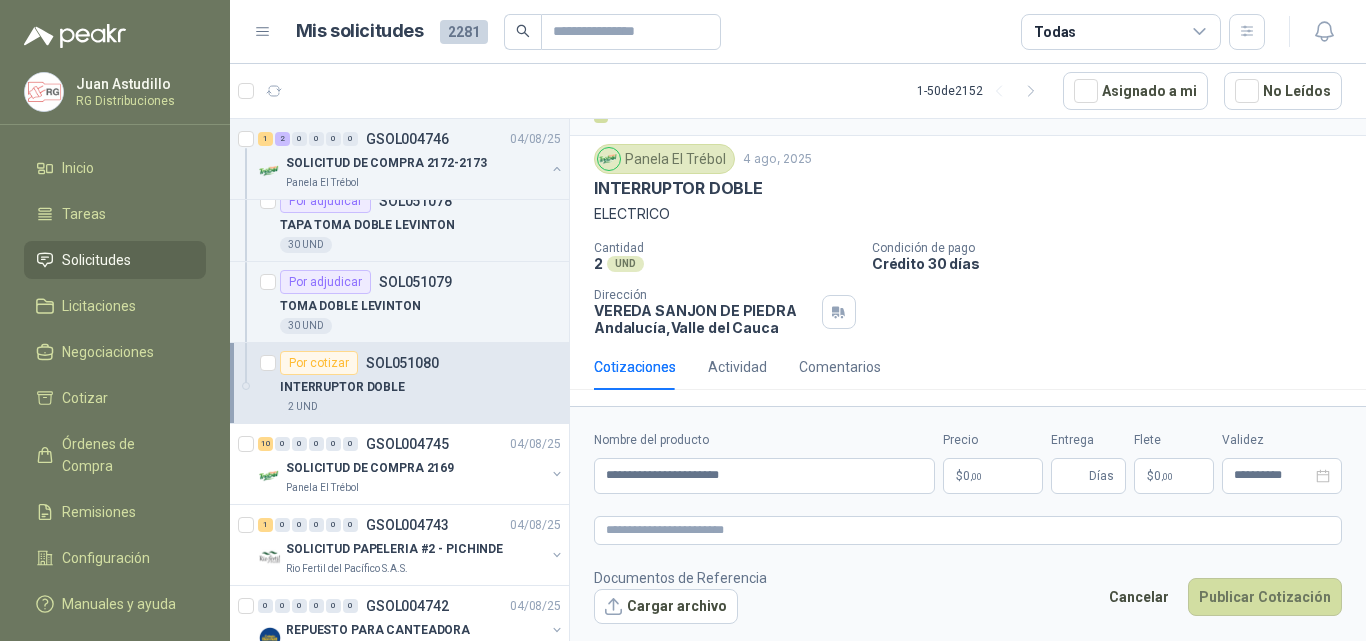 click on "$  0 ,00" at bounding box center [993, 476] 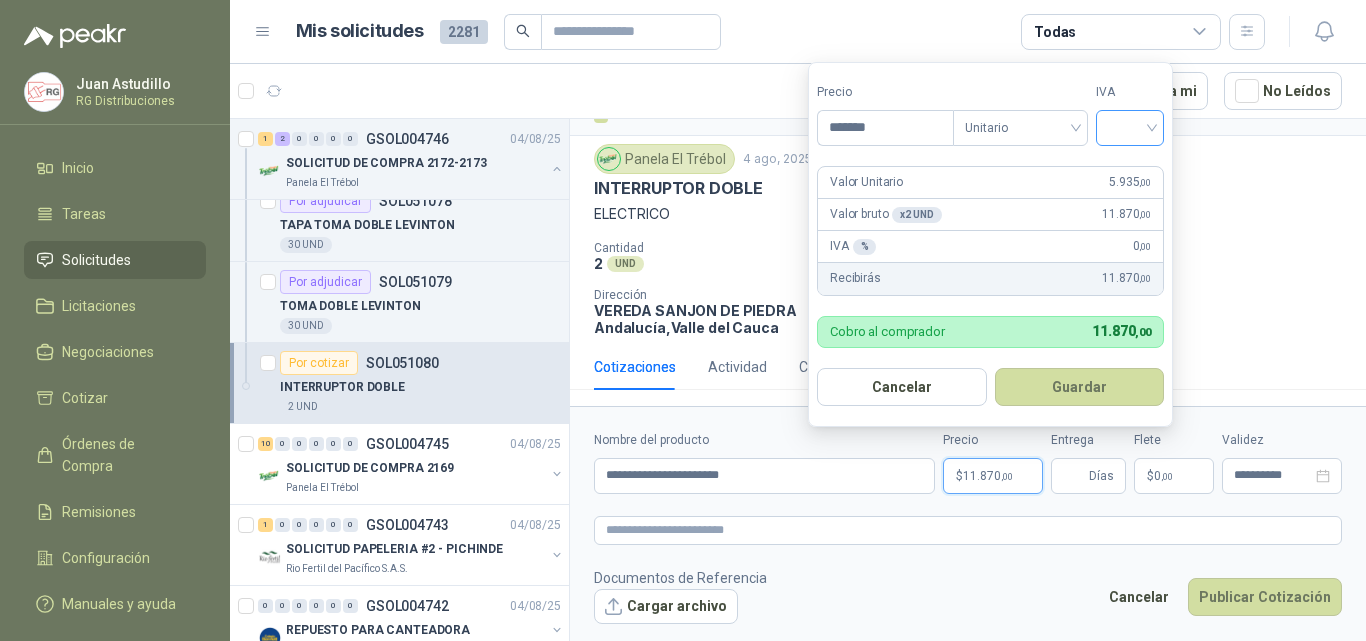 type on "*******" 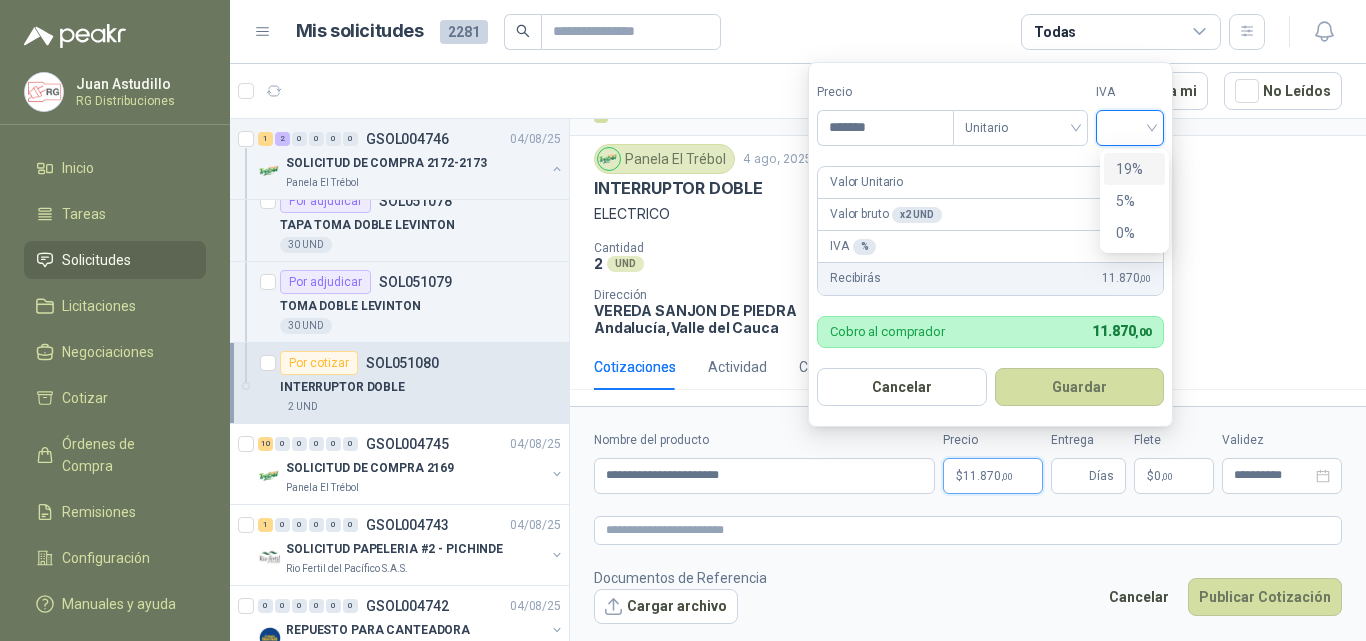 click at bounding box center (1130, 126) 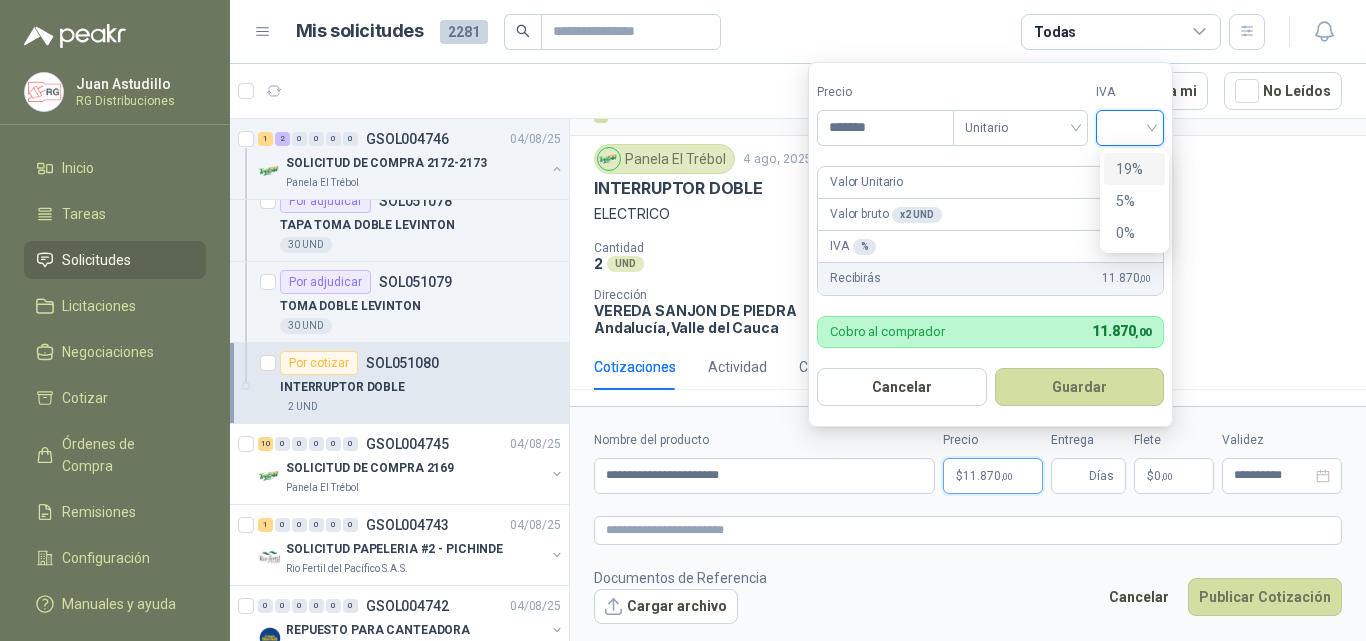 click on "19%" at bounding box center (1134, 169) 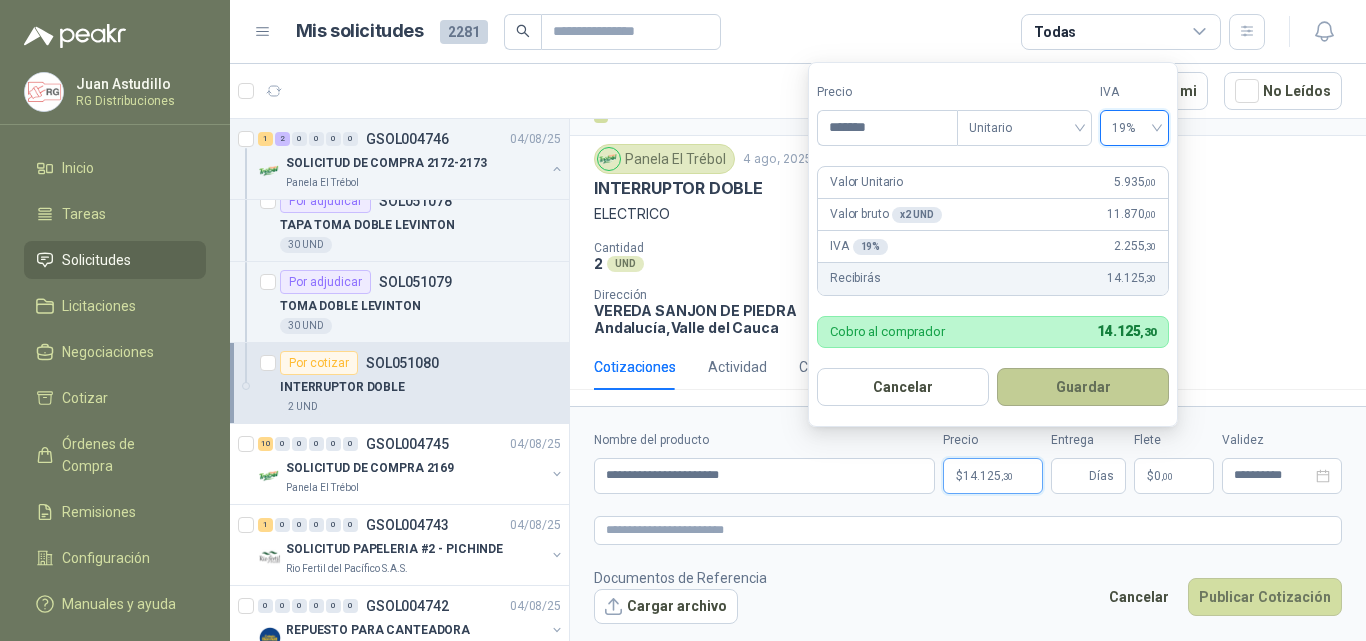 click on "Guardar" at bounding box center [1083, 387] 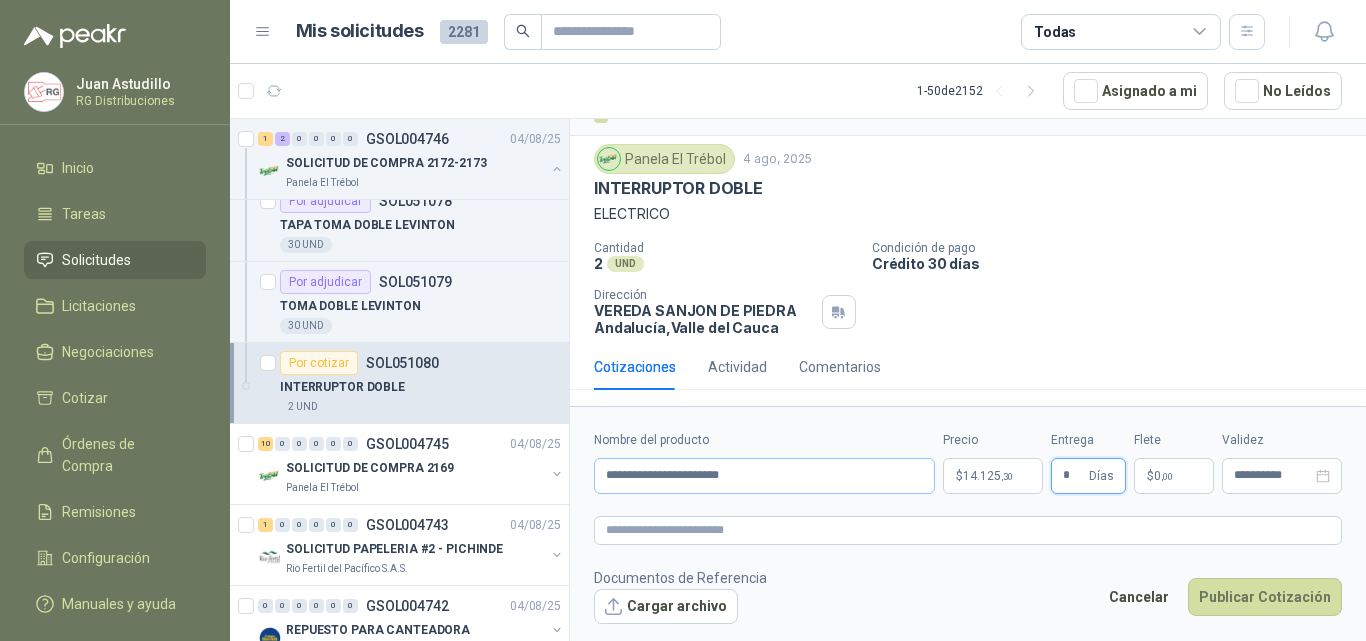 type on "*" 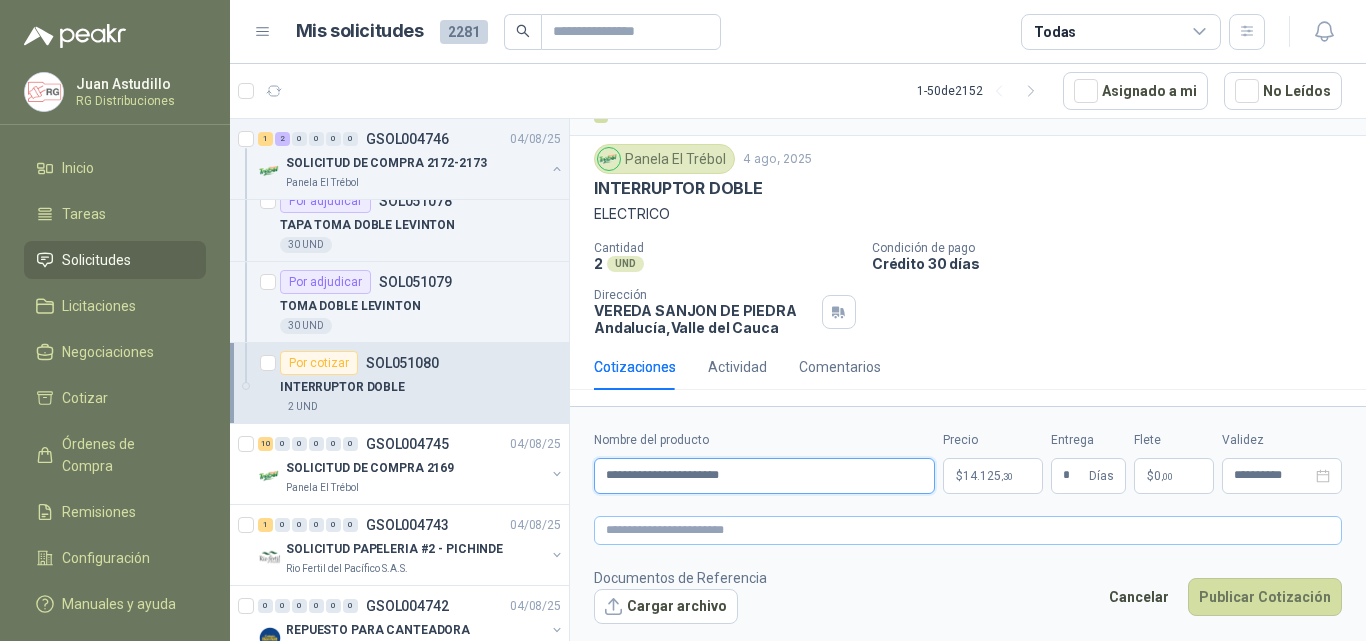 drag, startPoint x: 632, startPoint y: 475, endPoint x: 717, endPoint y: 537, distance: 105.20931 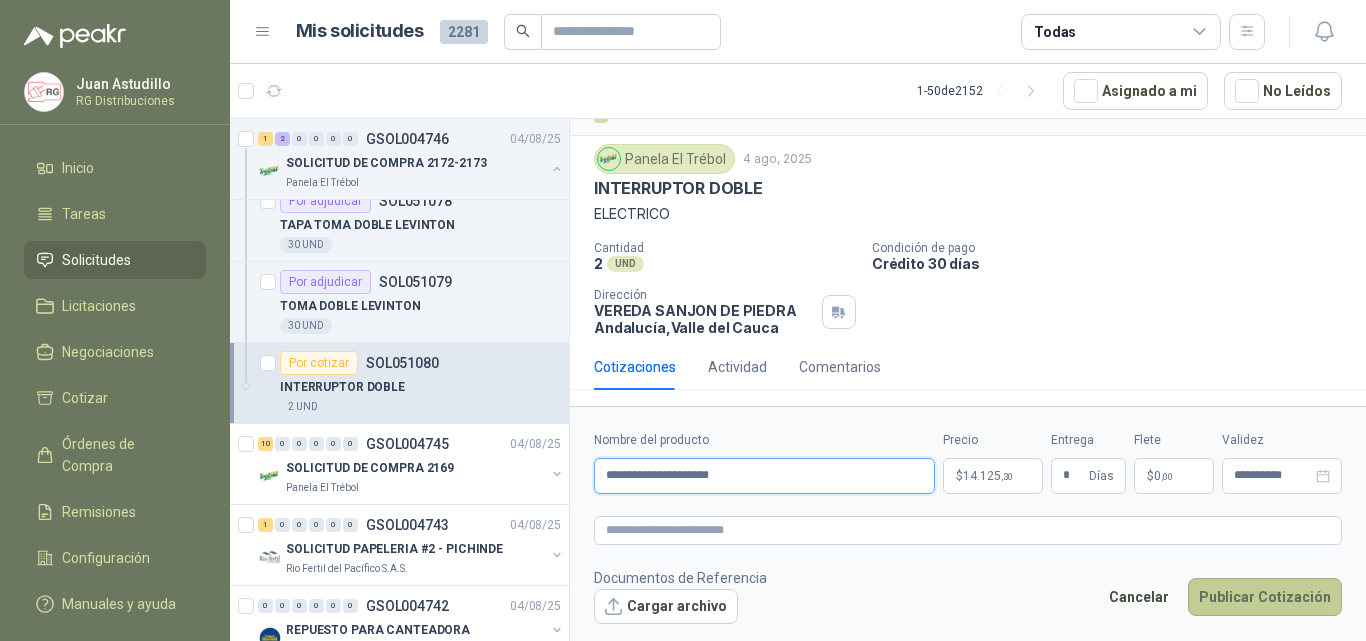 type on "**********" 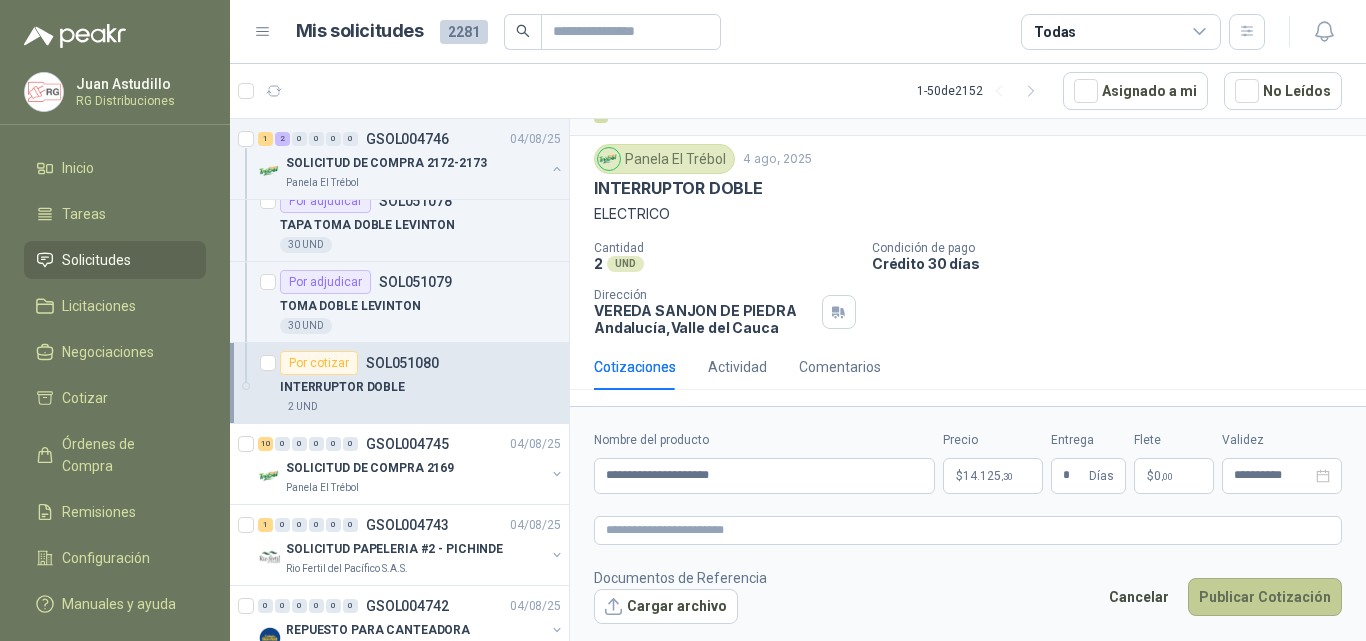 click on "Publicar Cotización" at bounding box center (1265, 597) 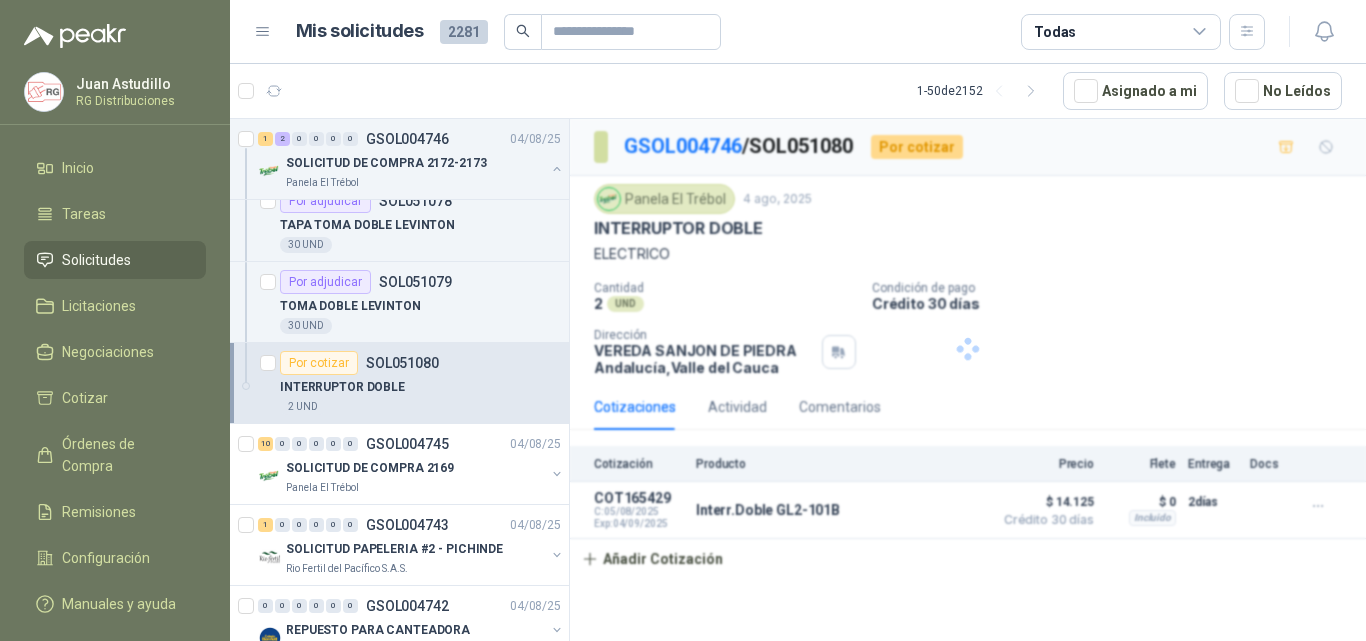 scroll, scrollTop: 0, scrollLeft: 0, axis: both 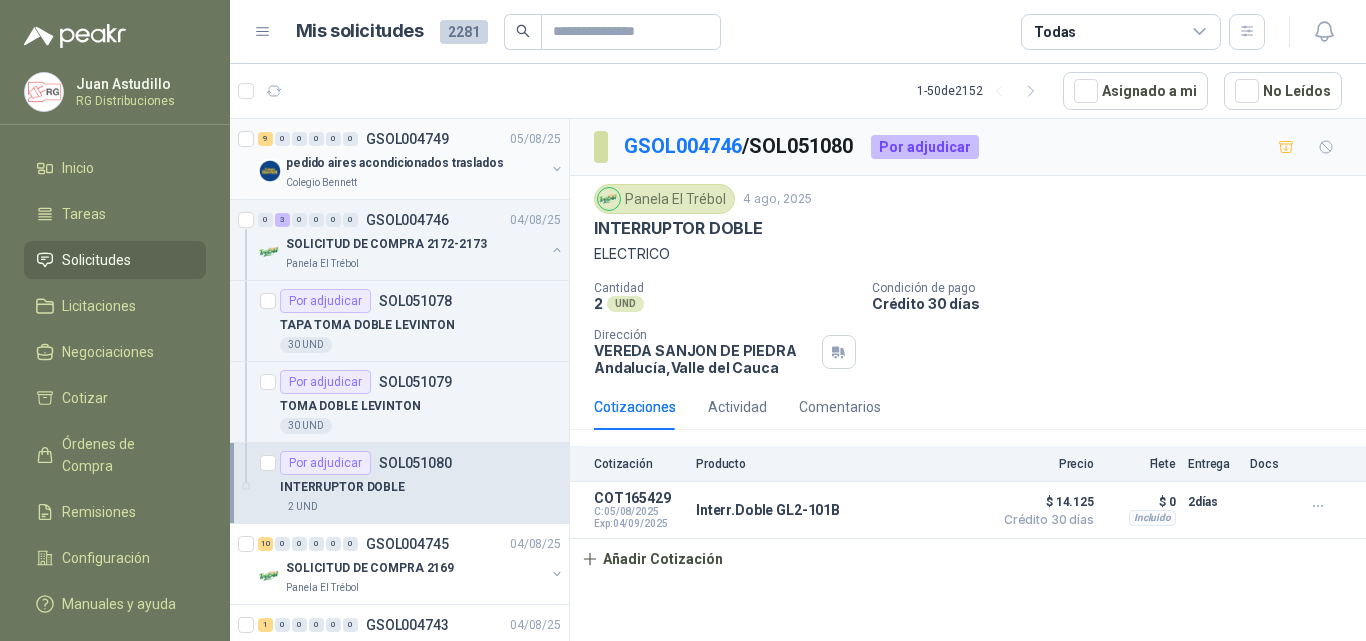 click on "pedido aires acondicionados traslados" at bounding box center [395, 163] 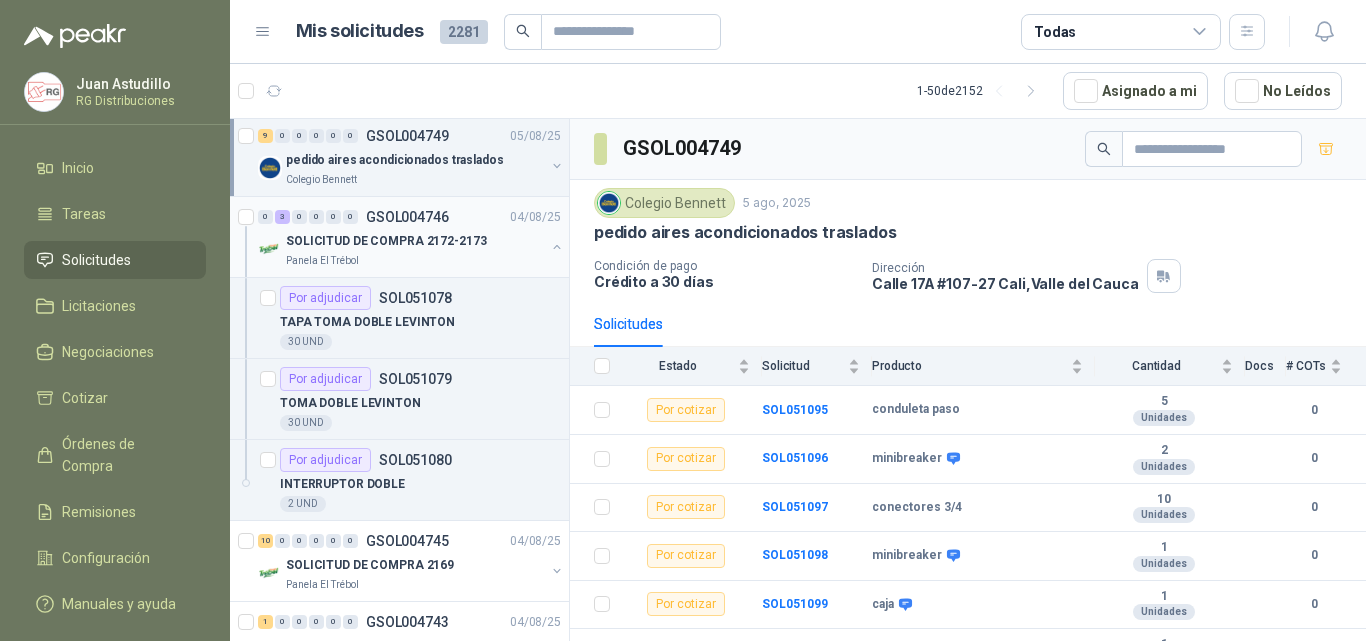 scroll, scrollTop: 0, scrollLeft: 0, axis: both 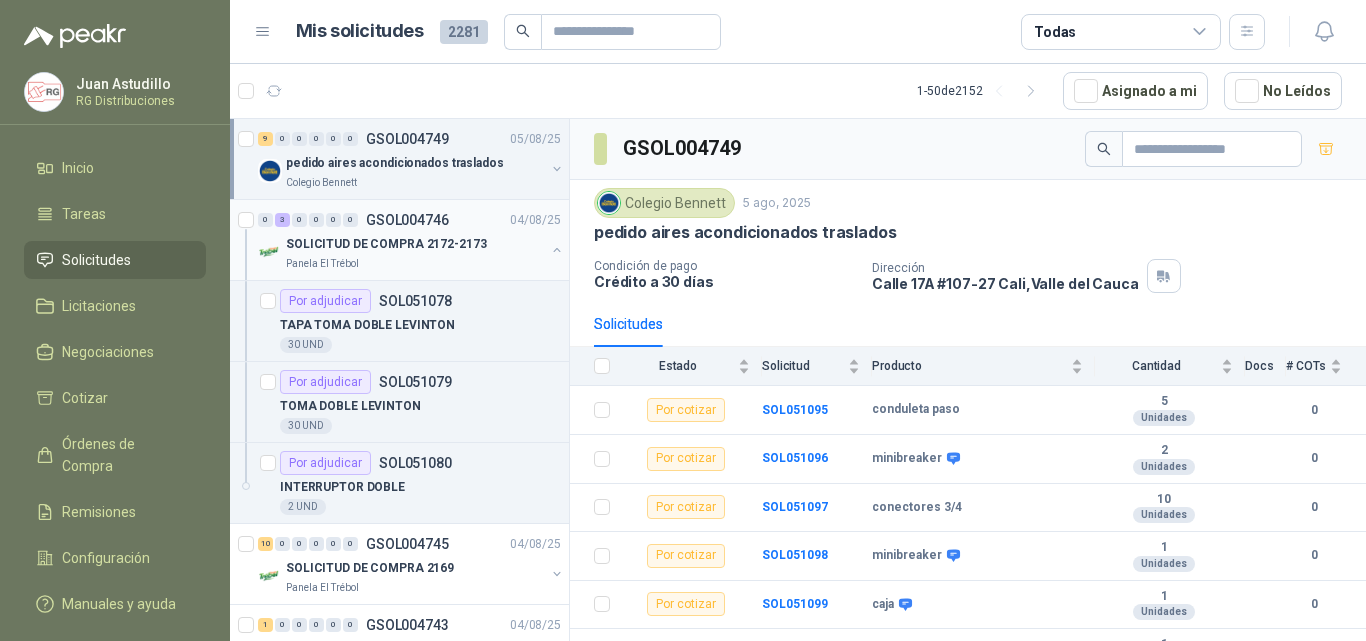 click at bounding box center (270, 252) 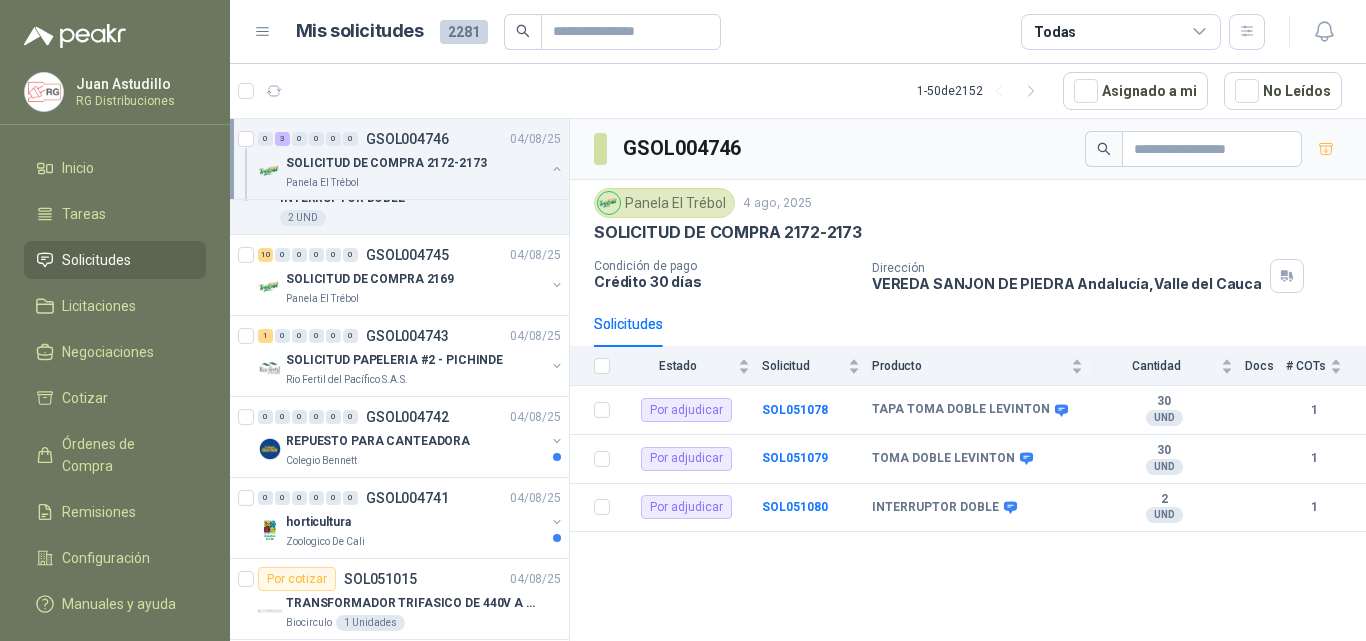 scroll, scrollTop: 300, scrollLeft: 0, axis: vertical 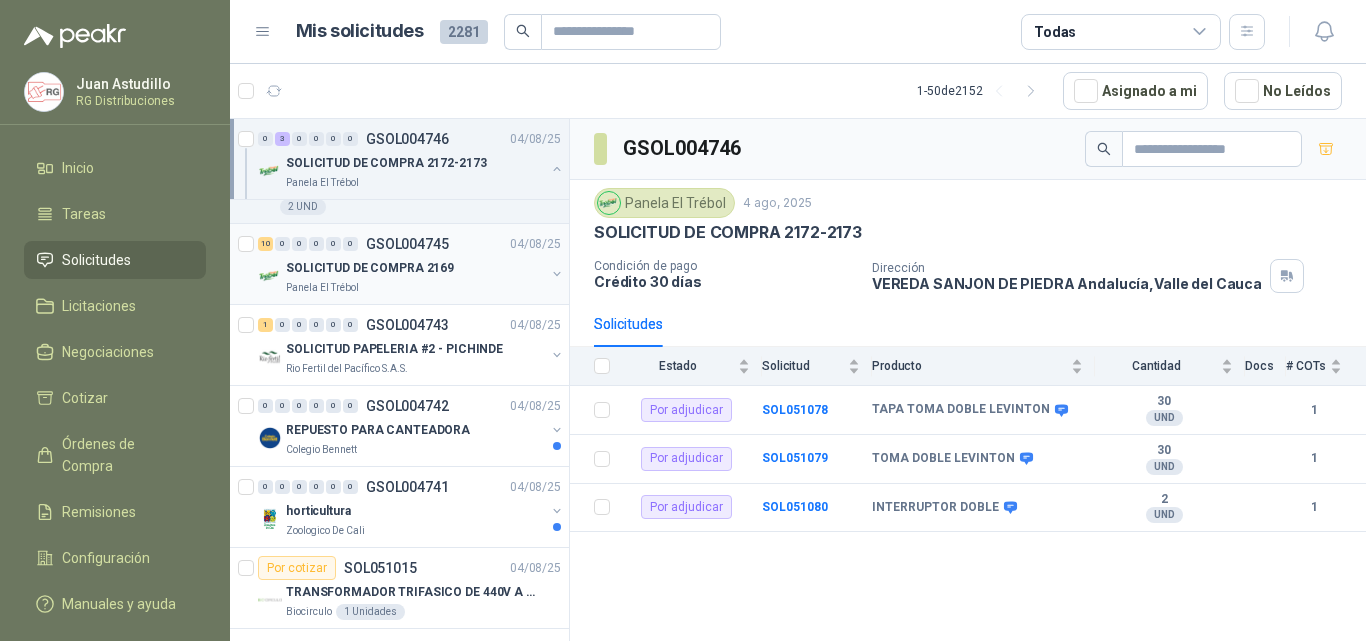 click on "SOLICITUD DE COMPRA 2169" at bounding box center [370, 268] 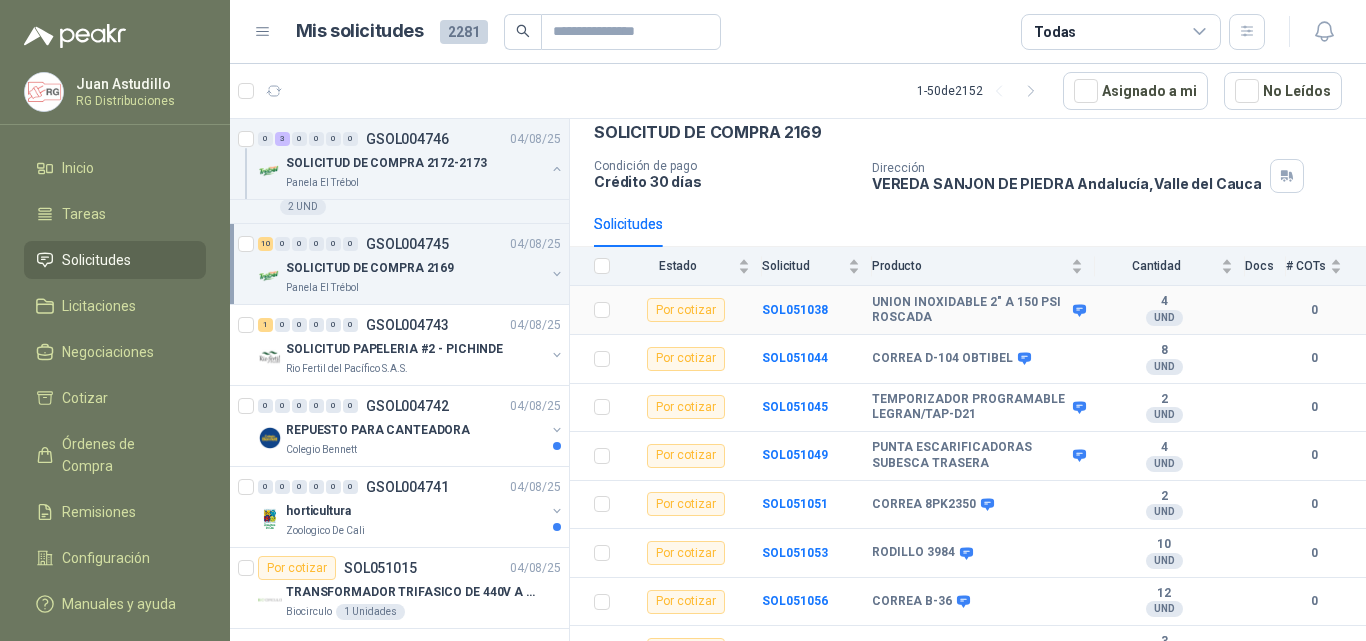 scroll, scrollTop: 239, scrollLeft: 0, axis: vertical 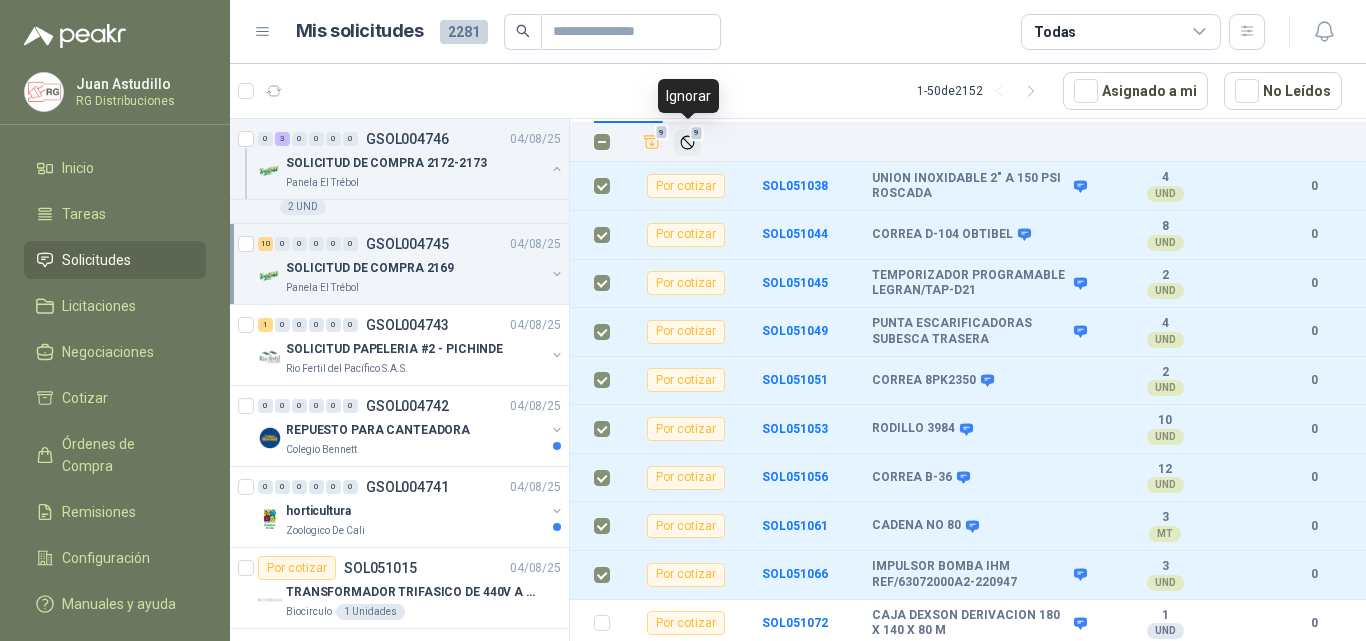 click on "9" at bounding box center [697, 133] 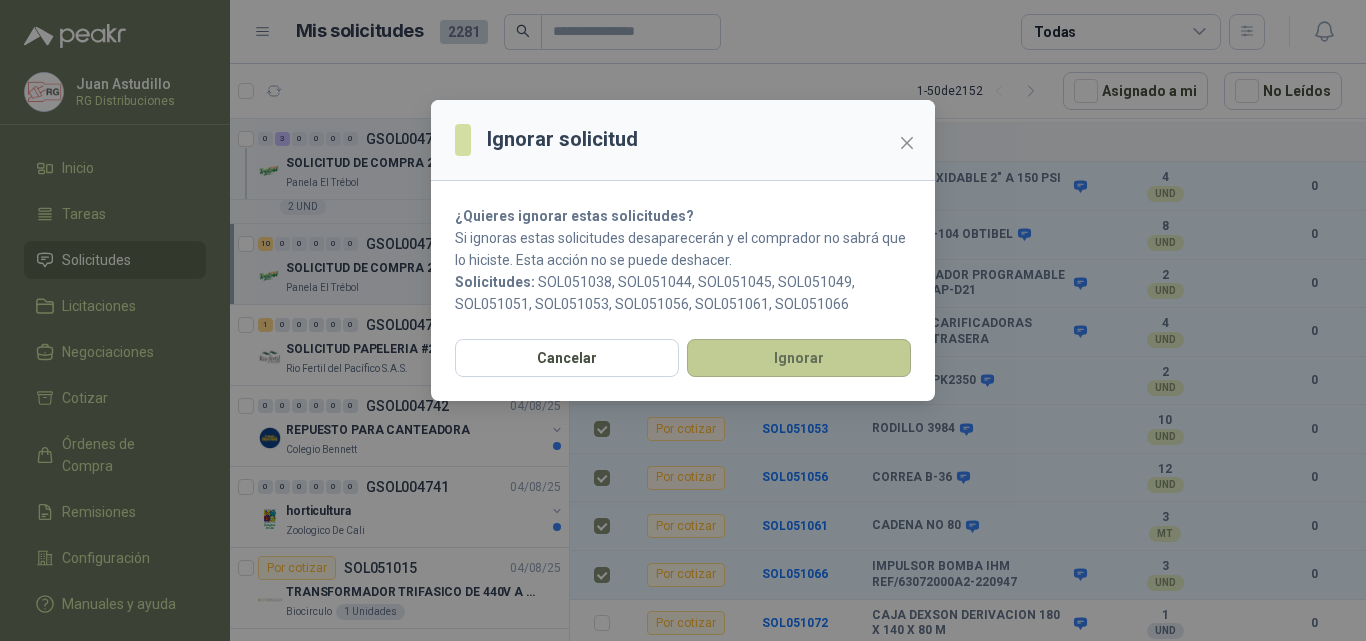 click on "Ignorar" at bounding box center [799, 358] 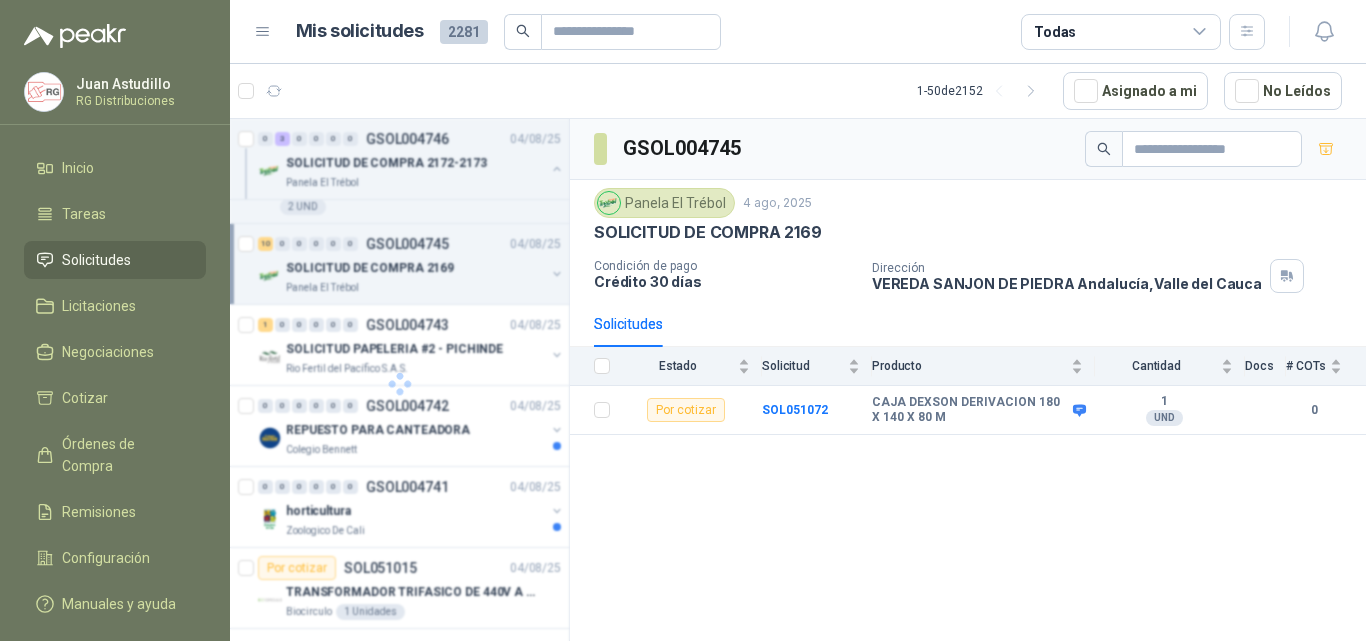 scroll, scrollTop: 0, scrollLeft: 0, axis: both 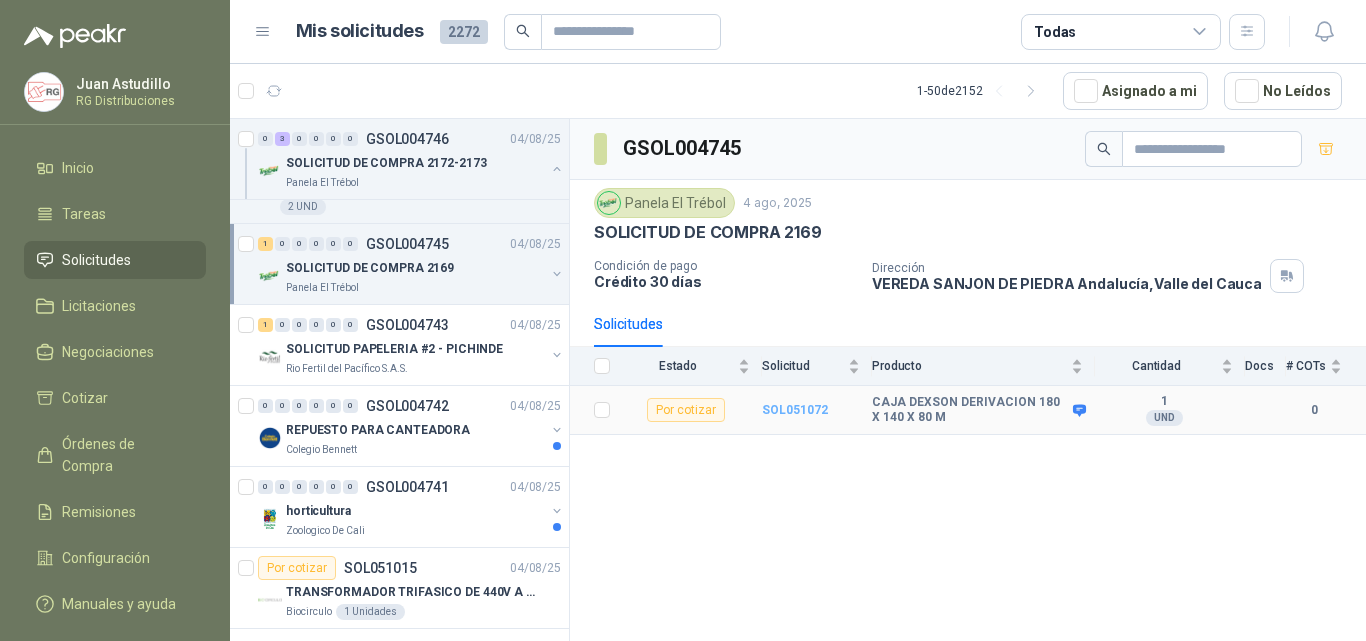 click on "SOL051072" at bounding box center (795, 410) 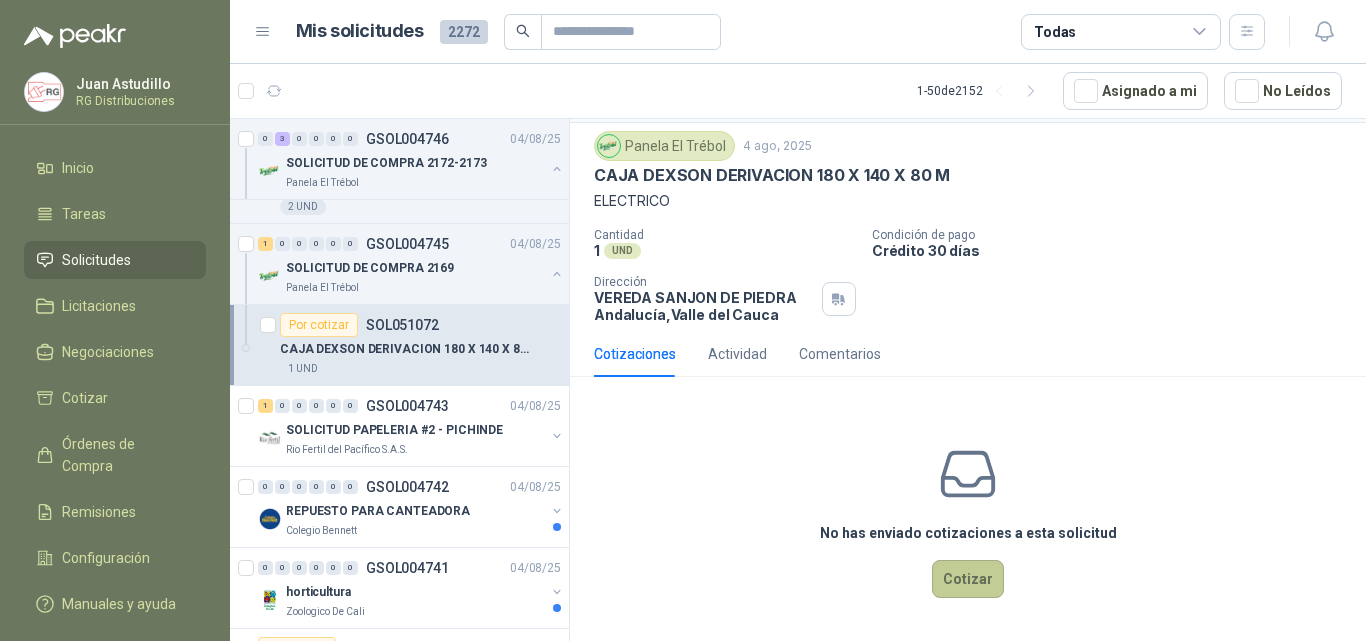 click on "Cotizar" at bounding box center [968, 579] 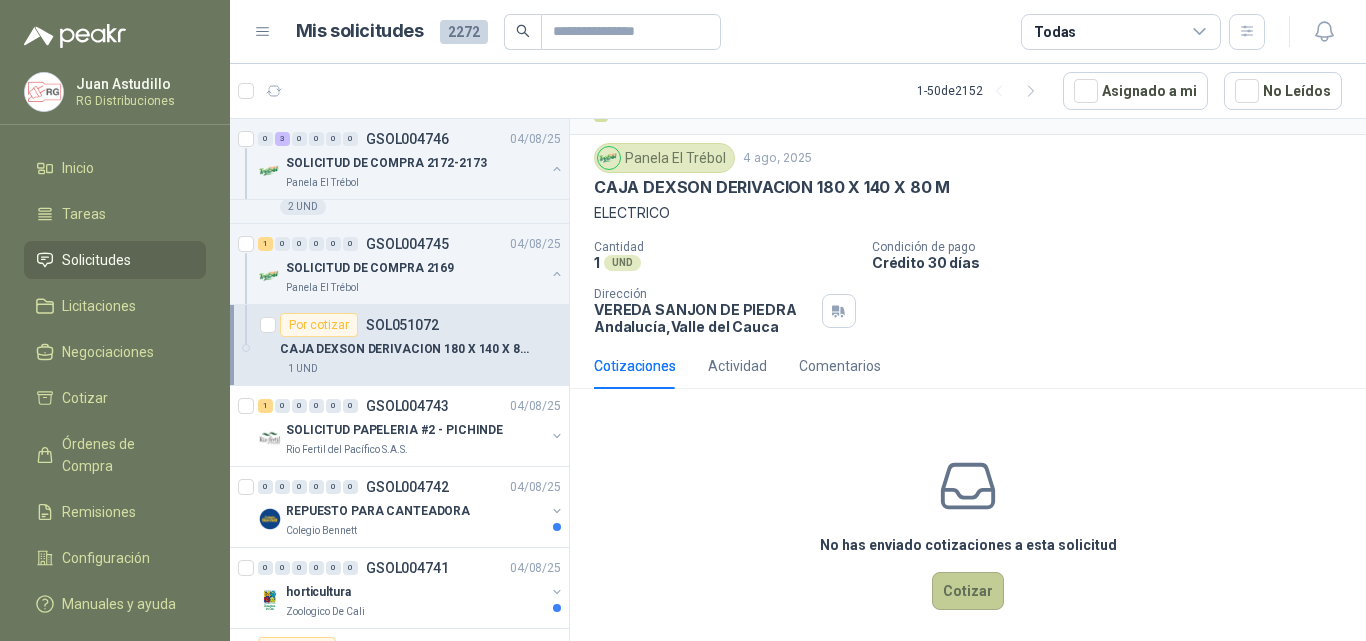 type 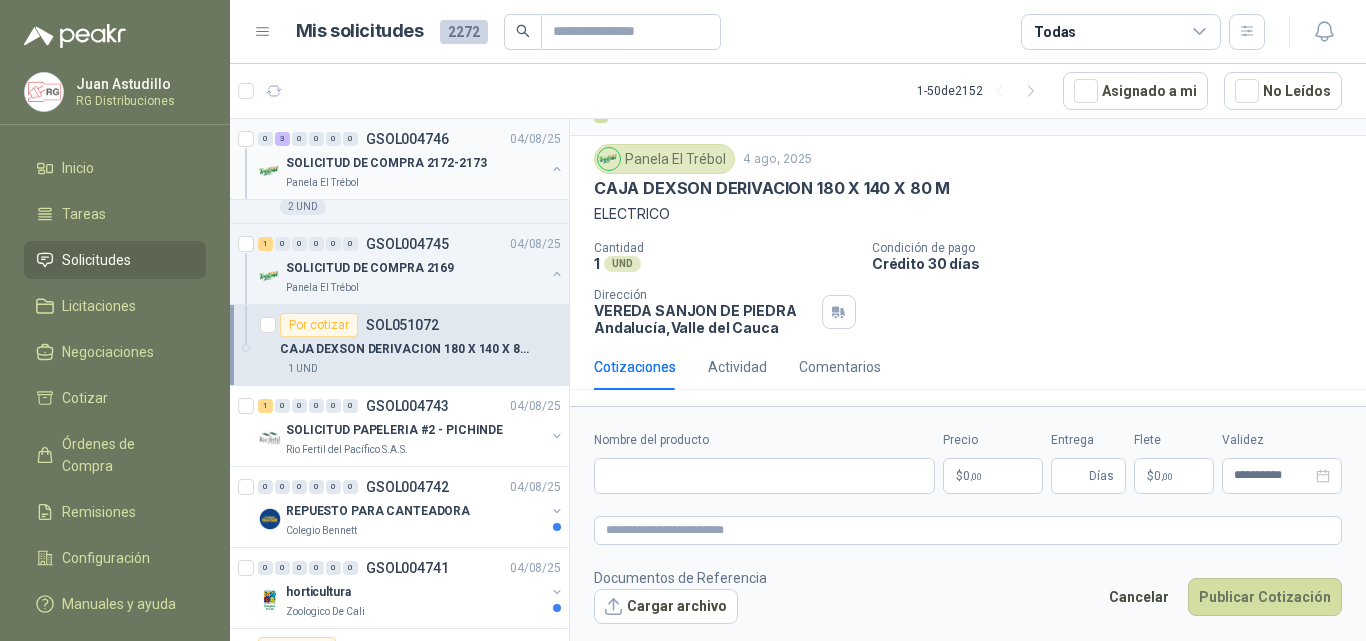scroll, scrollTop: 40, scrollLeft: 0, axis: vertical 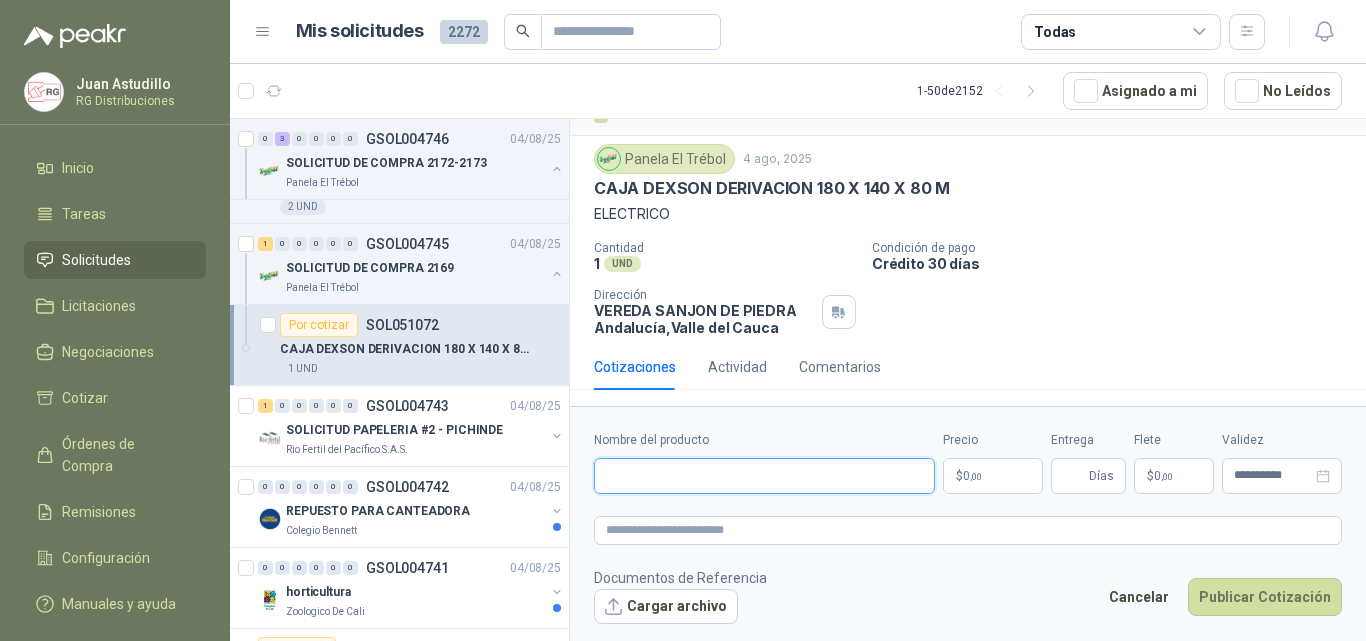 click on "Nombre del producto" at bounding box center (764, 476) 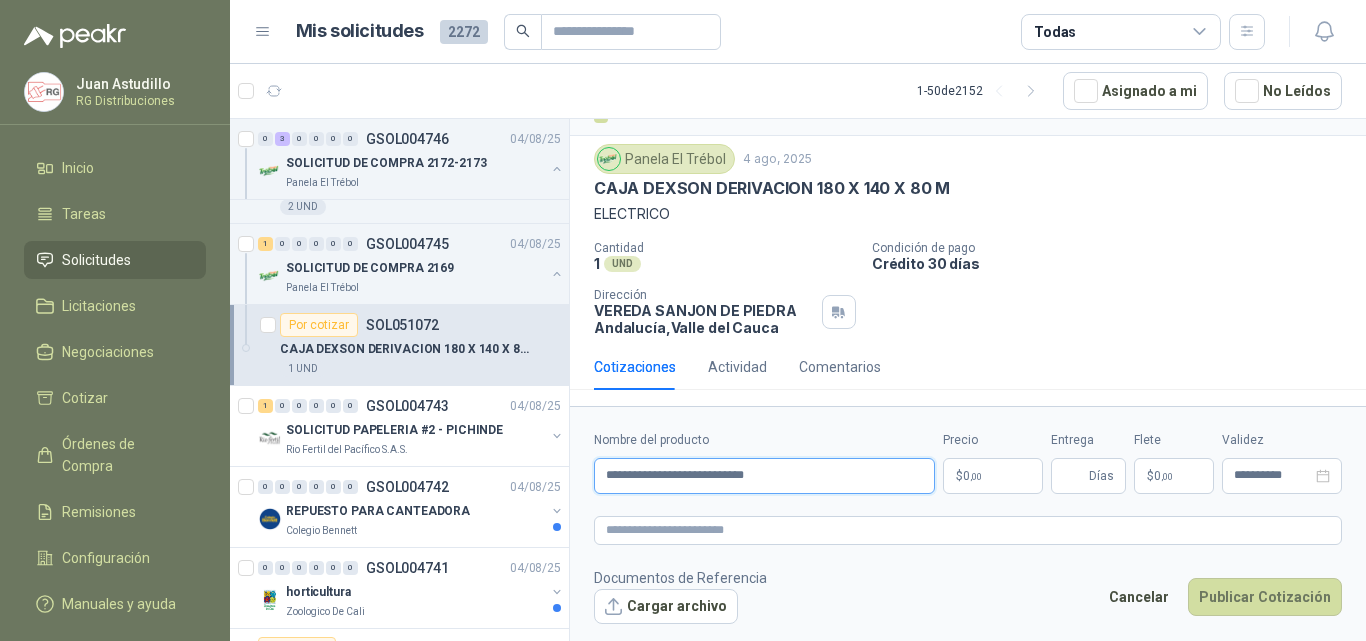 type on "**********" 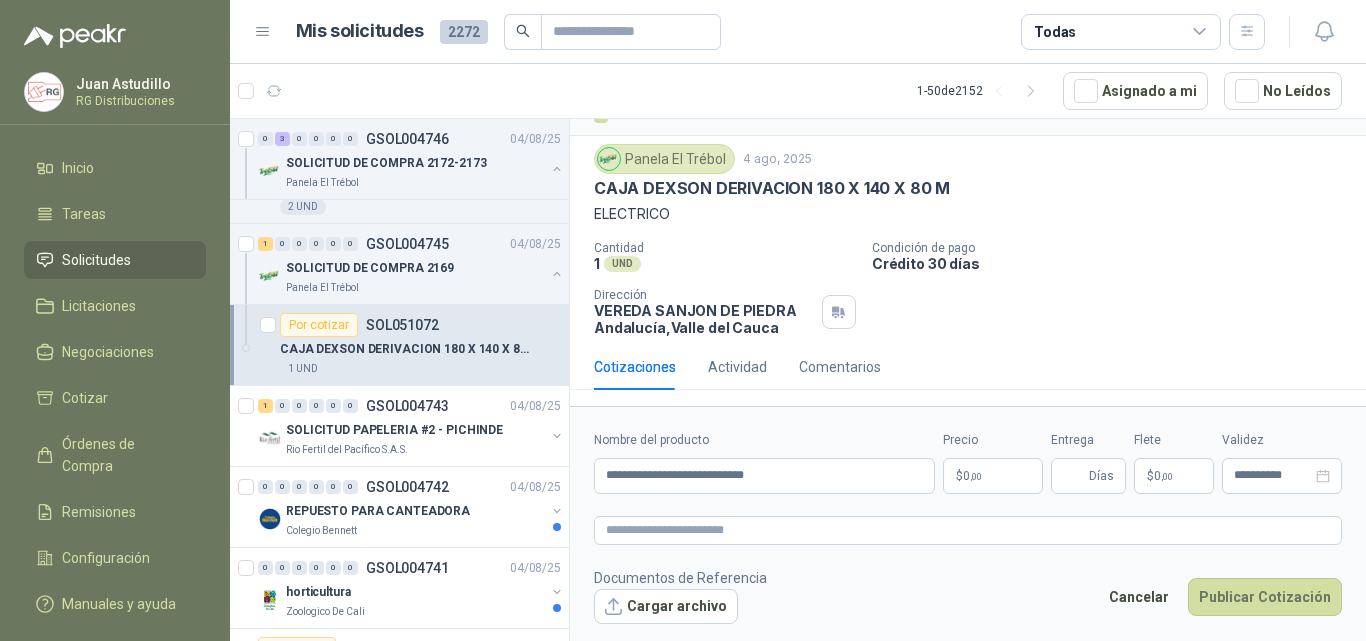 click on ",00" at bounding box center [976, 476] 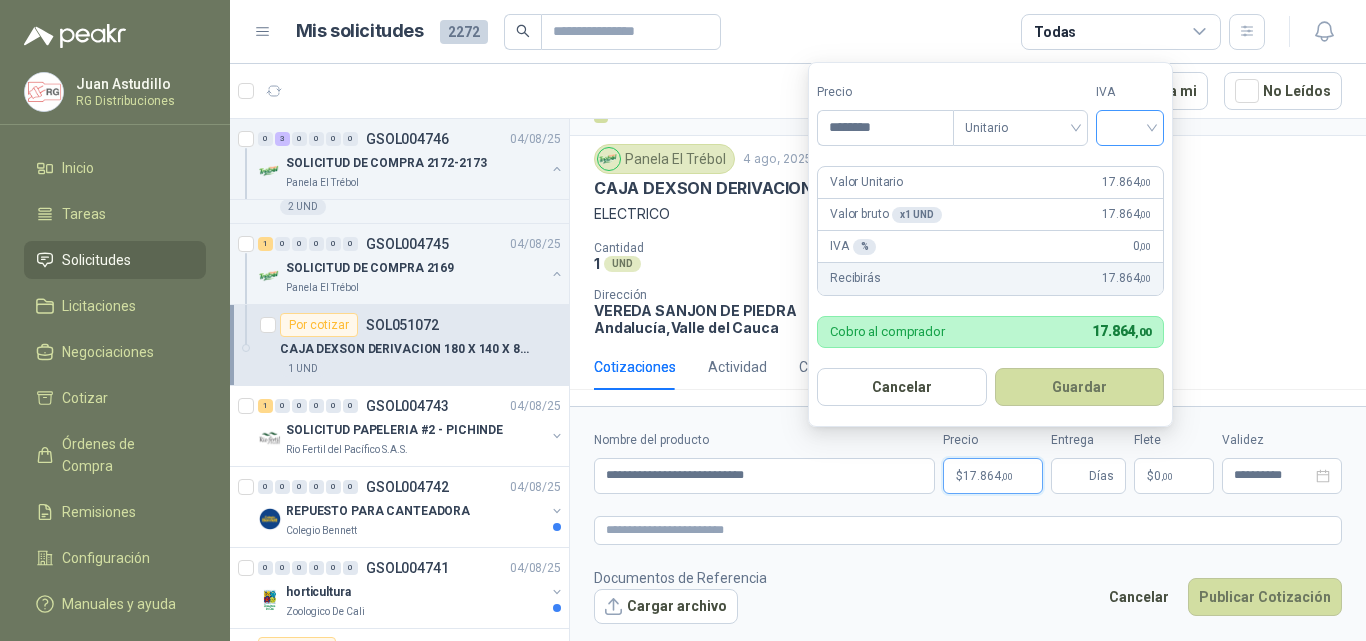 type on "********" 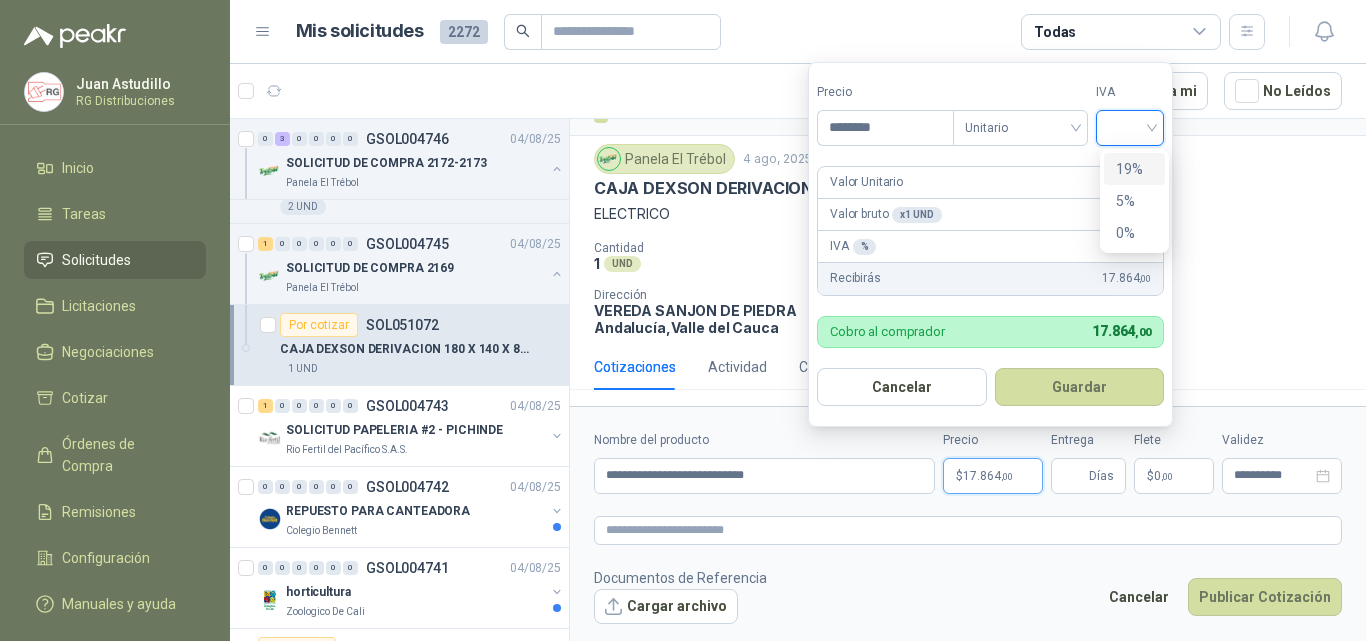 click on "19%" at bounding box center [1134, 169] 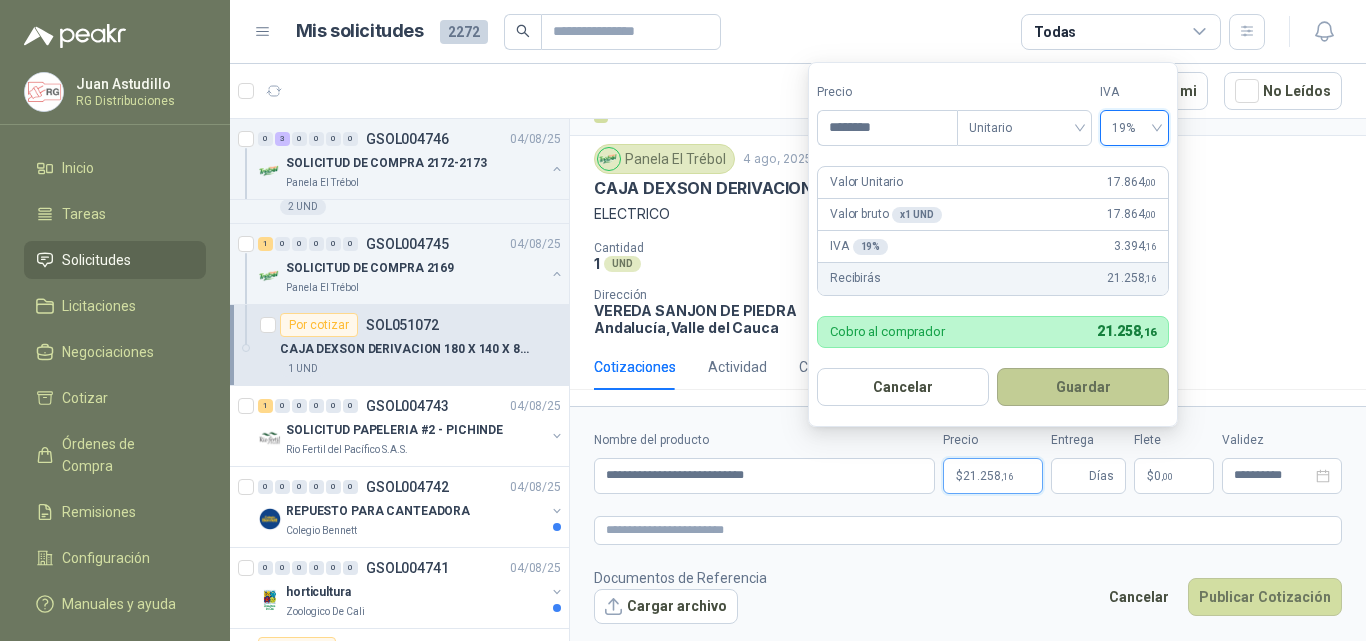 click on "Guardar" at bounding box center (1083, 387) 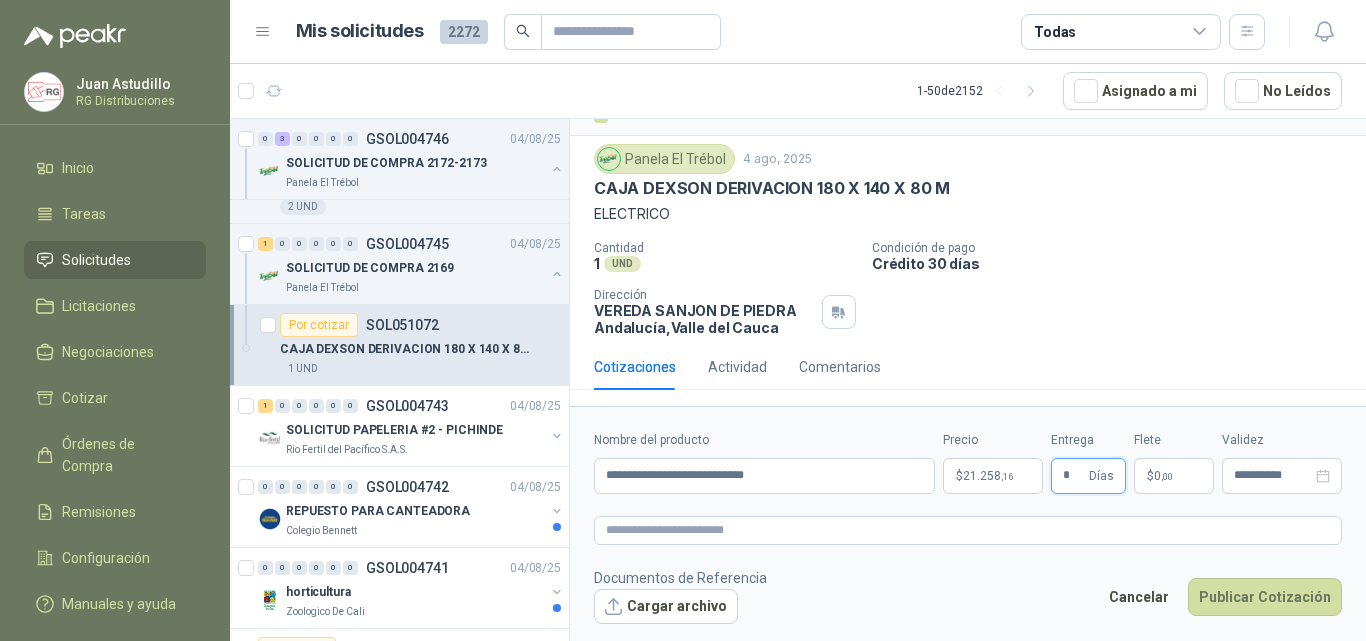 type on "*" 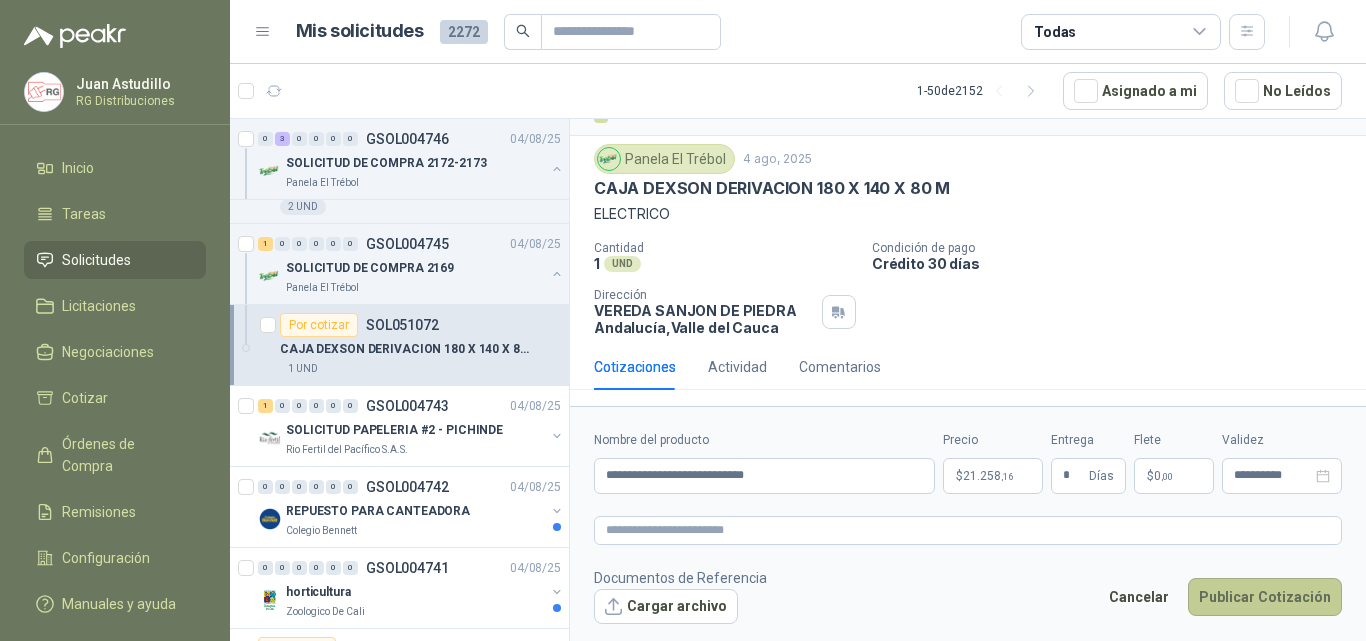 click on "Publicar Cotización" at bounding box center [1265, 597] 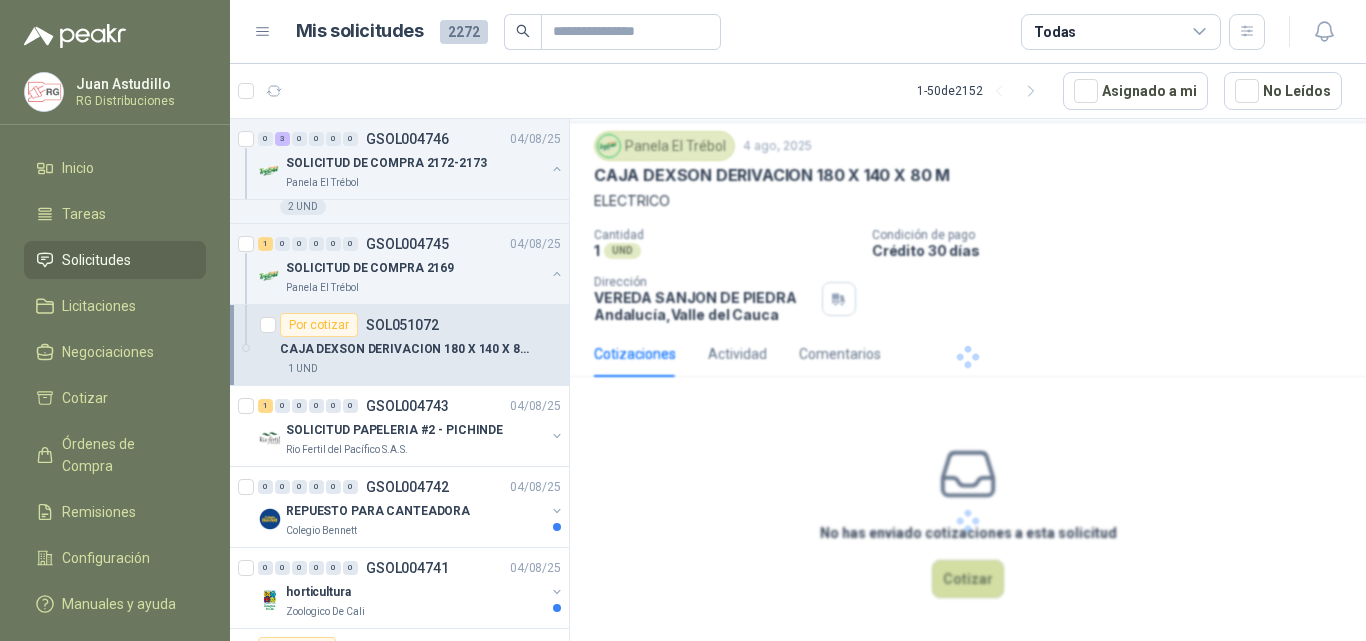 scroll, scrollTop: 0, scrollLeft: 0, axis: both 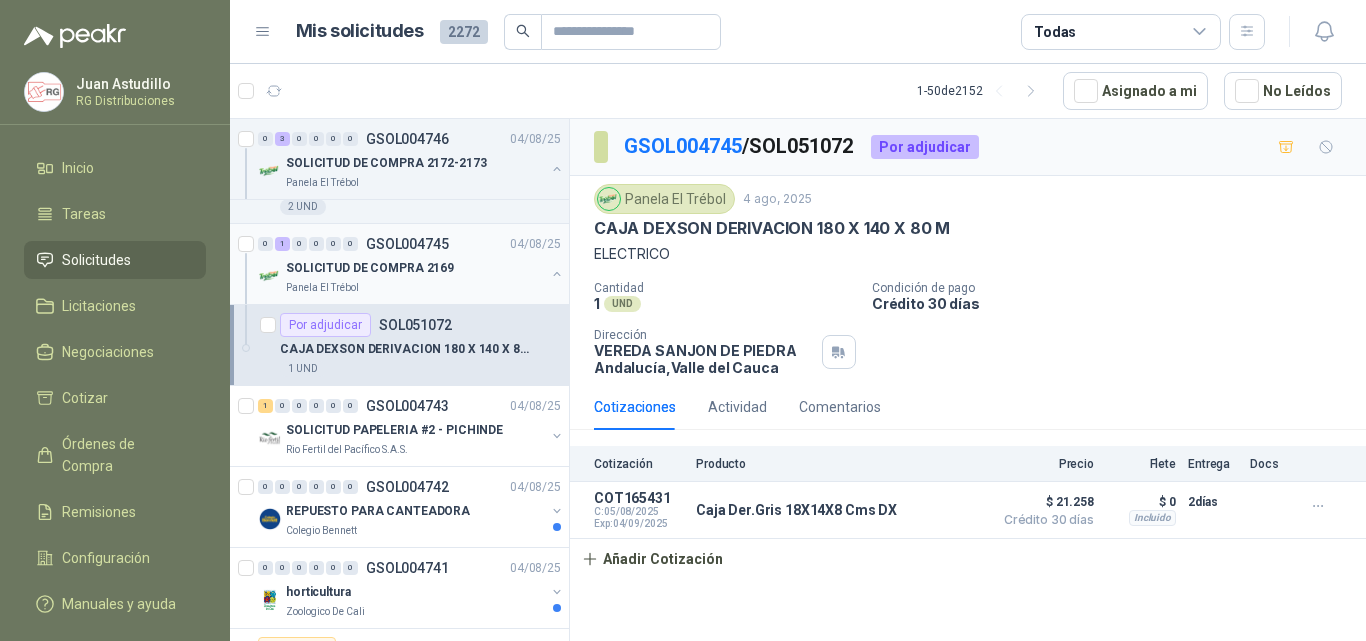 click on "SOLICITUD DE COMPRA 2169" at bounding box center [415, 268] 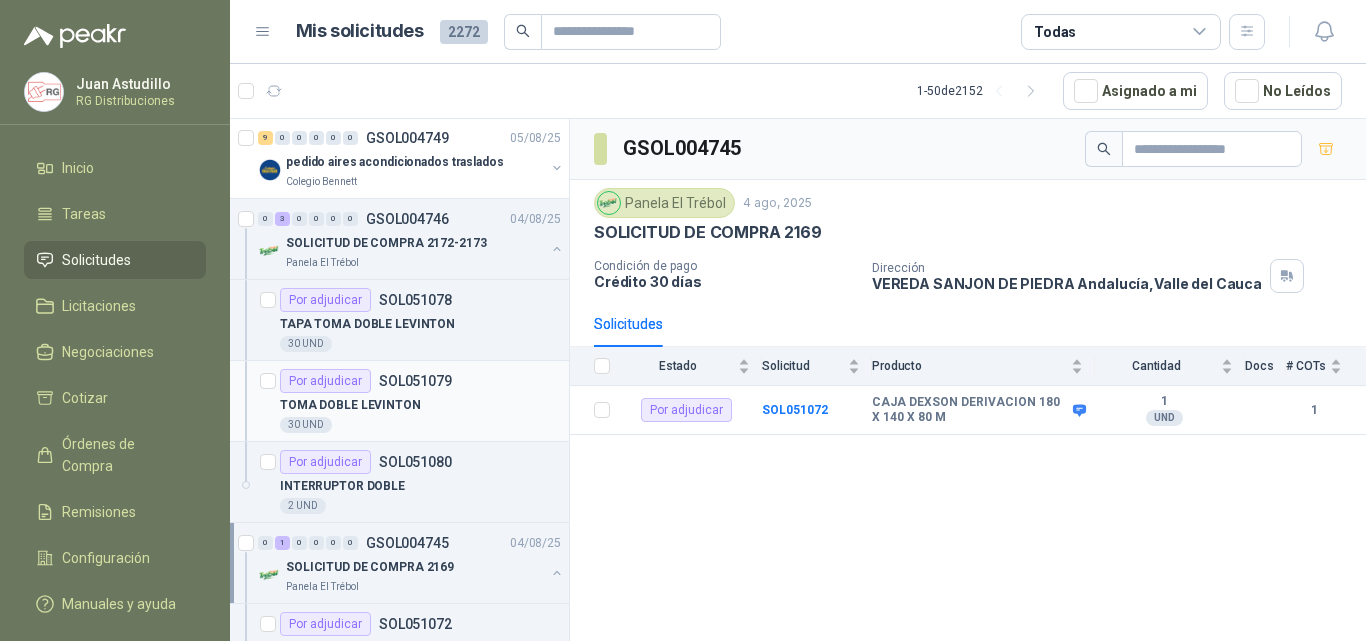 scroll, scrollTop: 0, scrollLeft: 0, axis: both 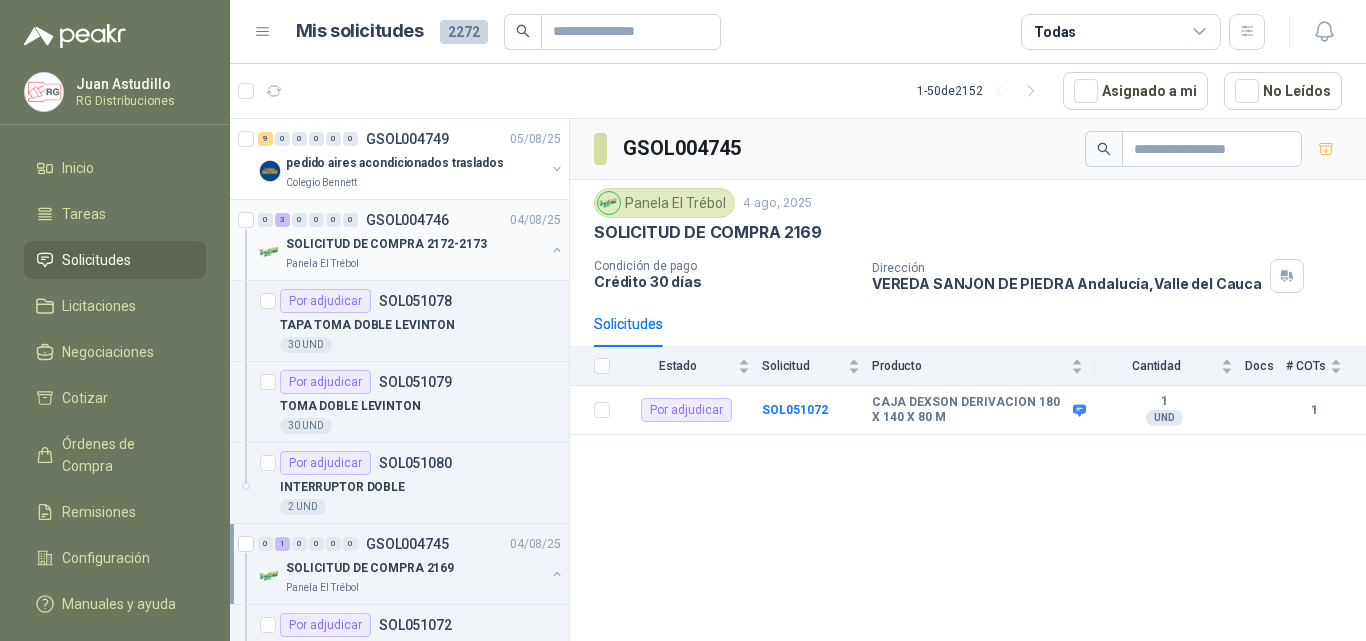 click on "0 3 0 0 0 0 GSOL004746 04/08/25 SOLICITUD DE COMPRA 2172-2173 Panela El Trébol" at bounding box center [399, 240] 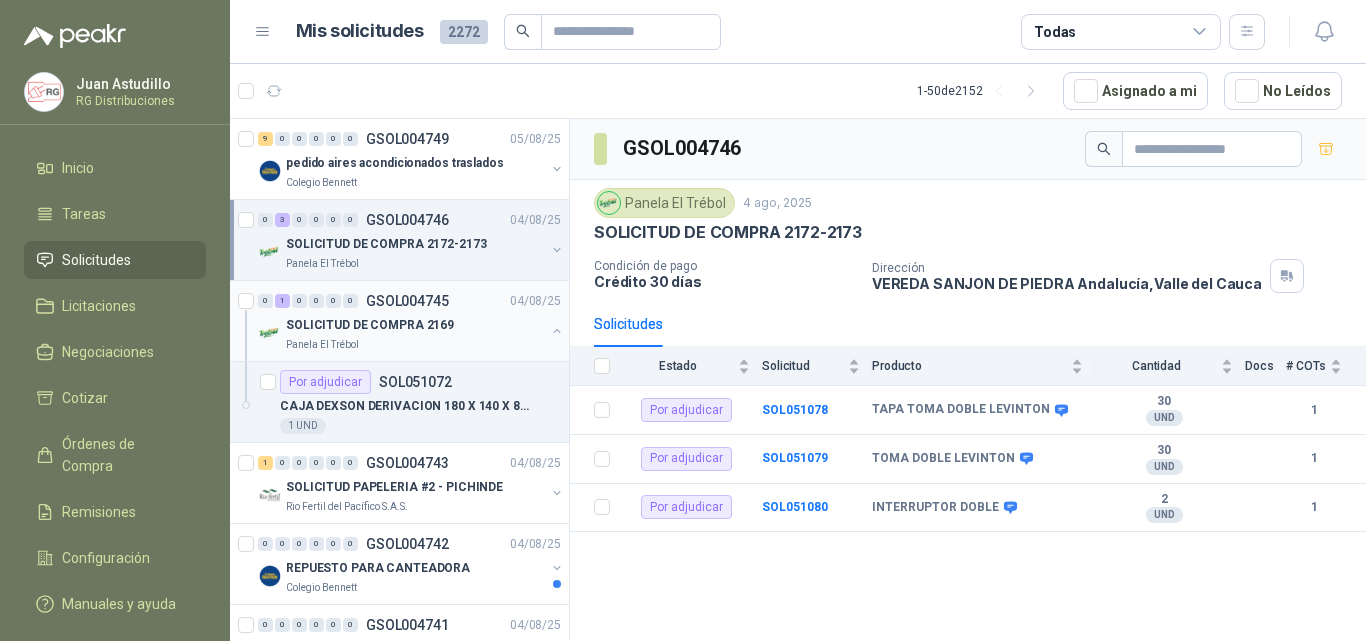 click at bounding box center [557, 331] 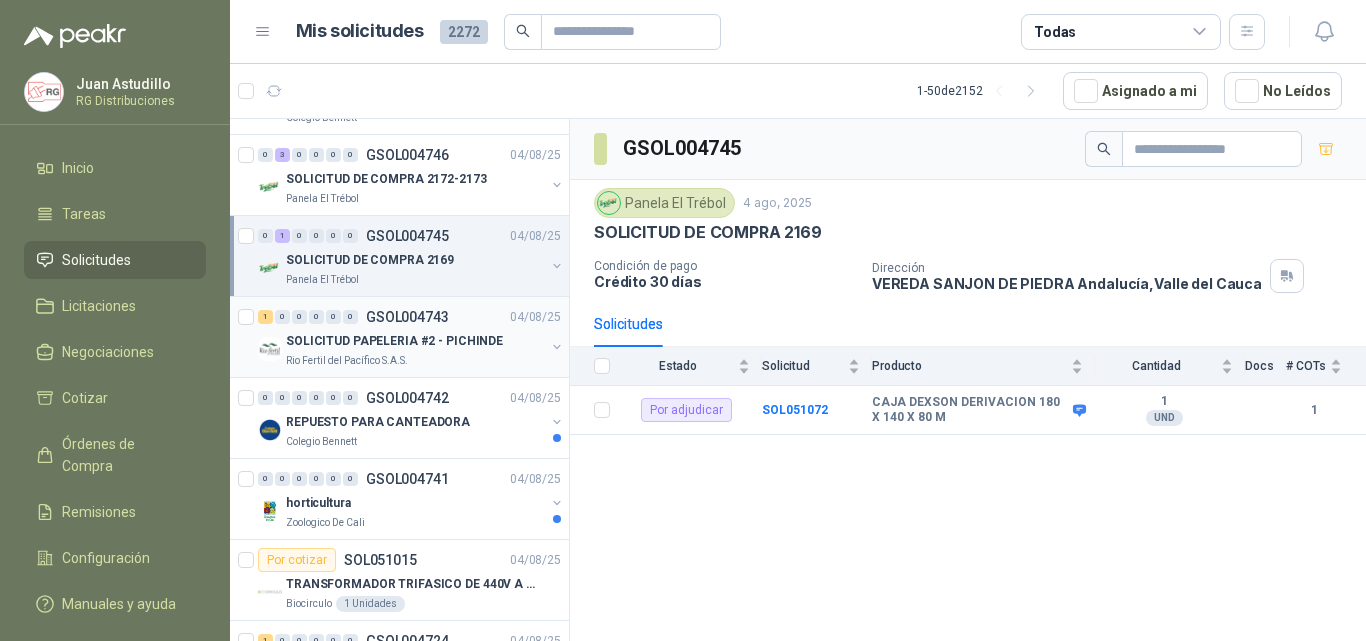 scroll, scrollTop: 100, scrollLeft: 0, axis: vertical 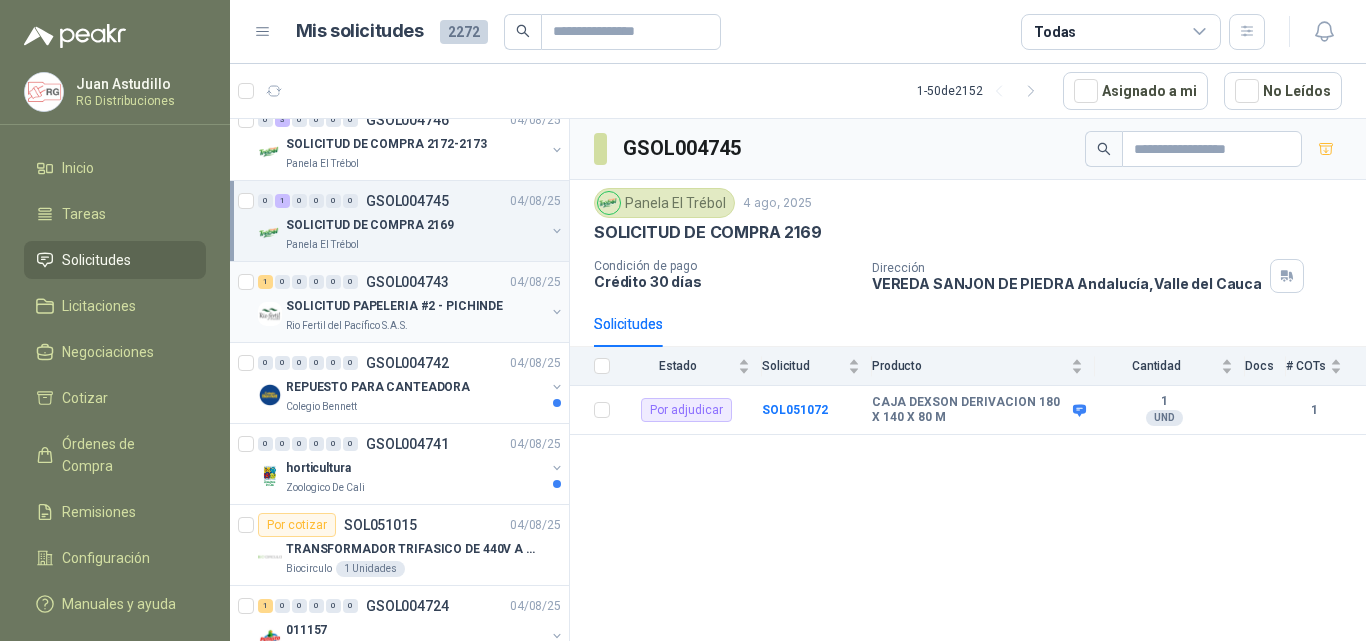 click on "SOLICITUD PAPELERIA #2 - PICHINDE" at bounding box center (394, 306) 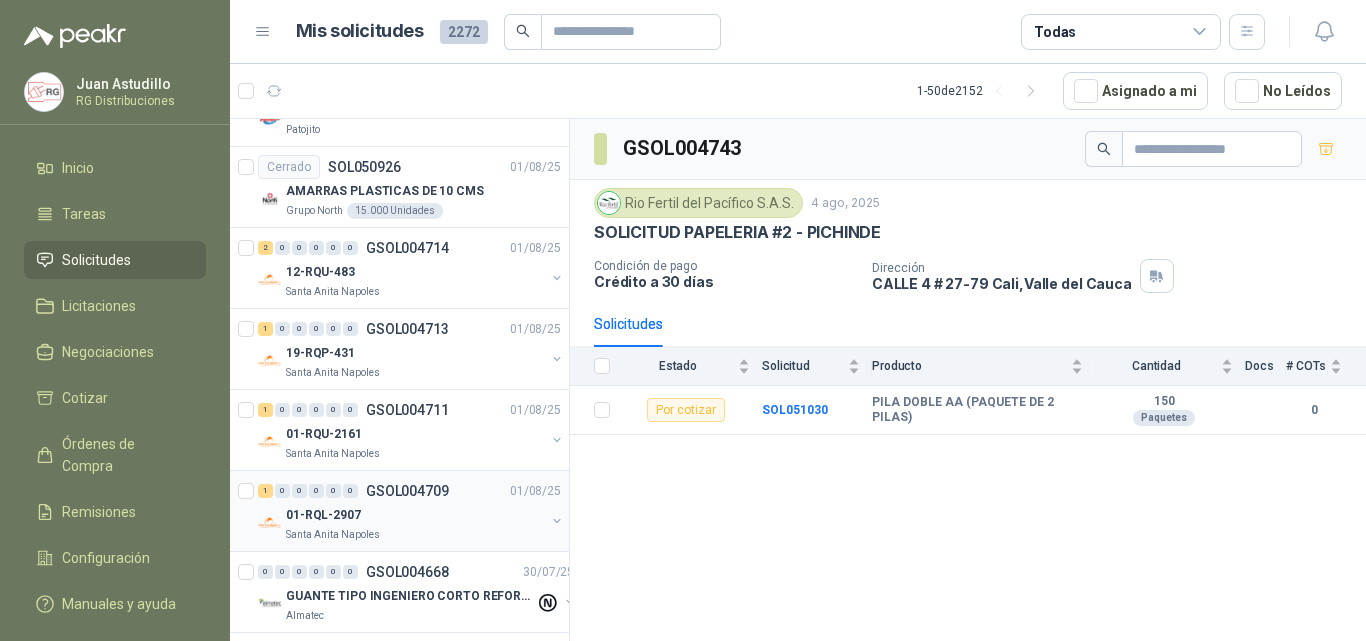 scroll, scrollTop: 700, scrollLeft: 0, axis: vertical 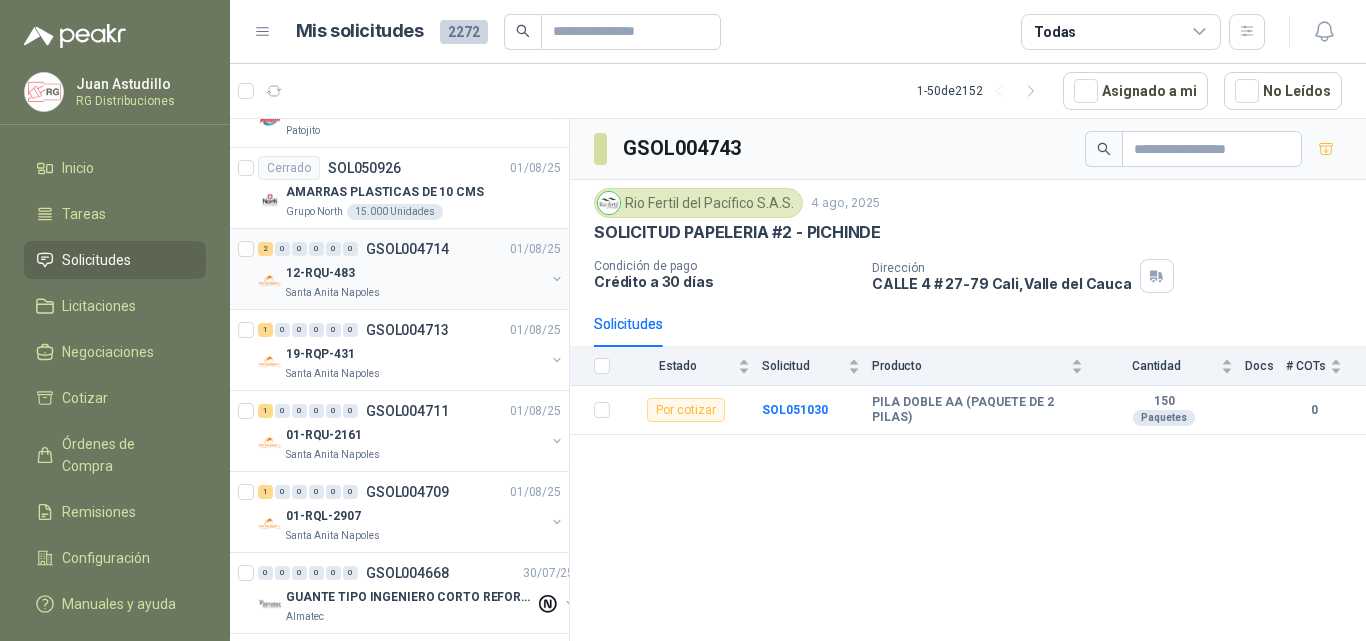 click on "Santa Anita Napoles" at bounding box center [415, 293] 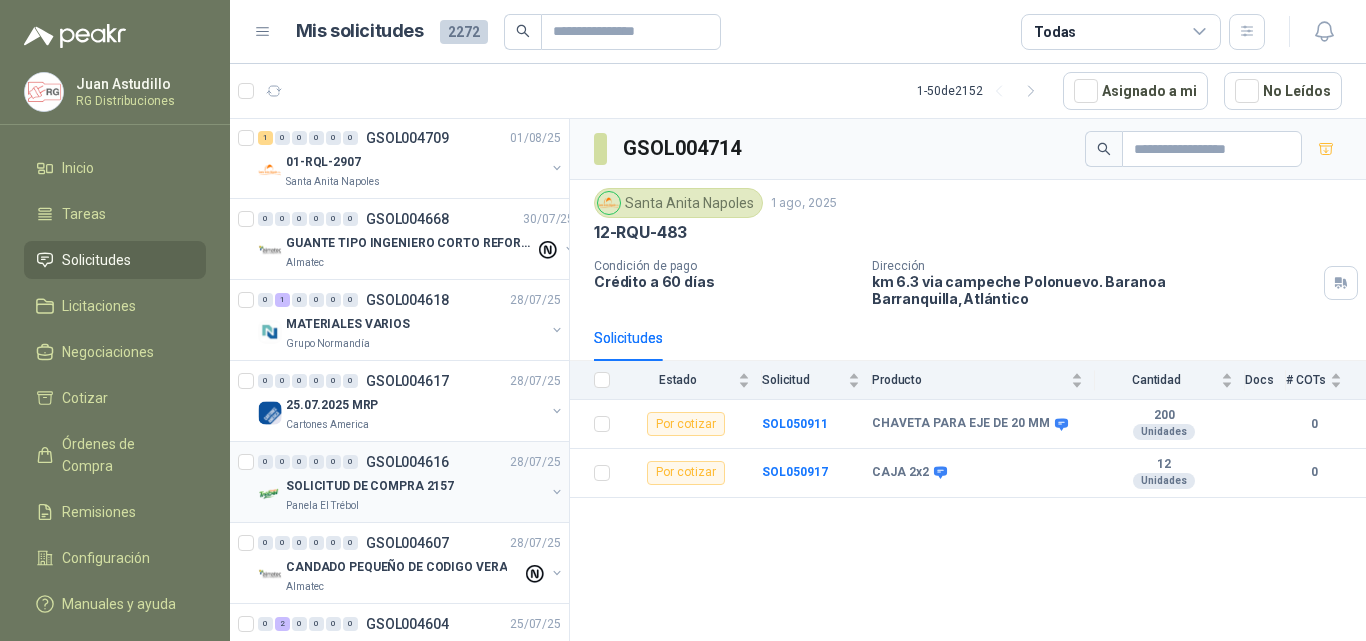 scroll, scrollTop: 1100, scrollLeft: 0, axis: vertical 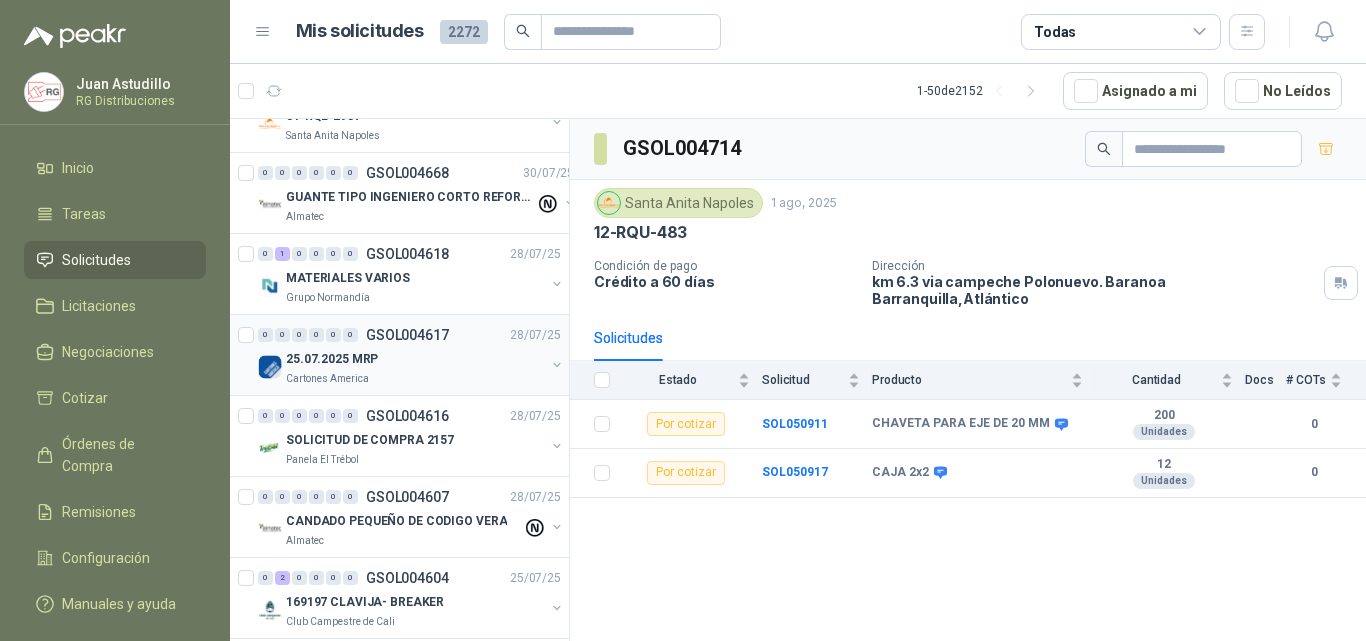 click on "25.07.2025 MRP" at bounding box center [332, 359] 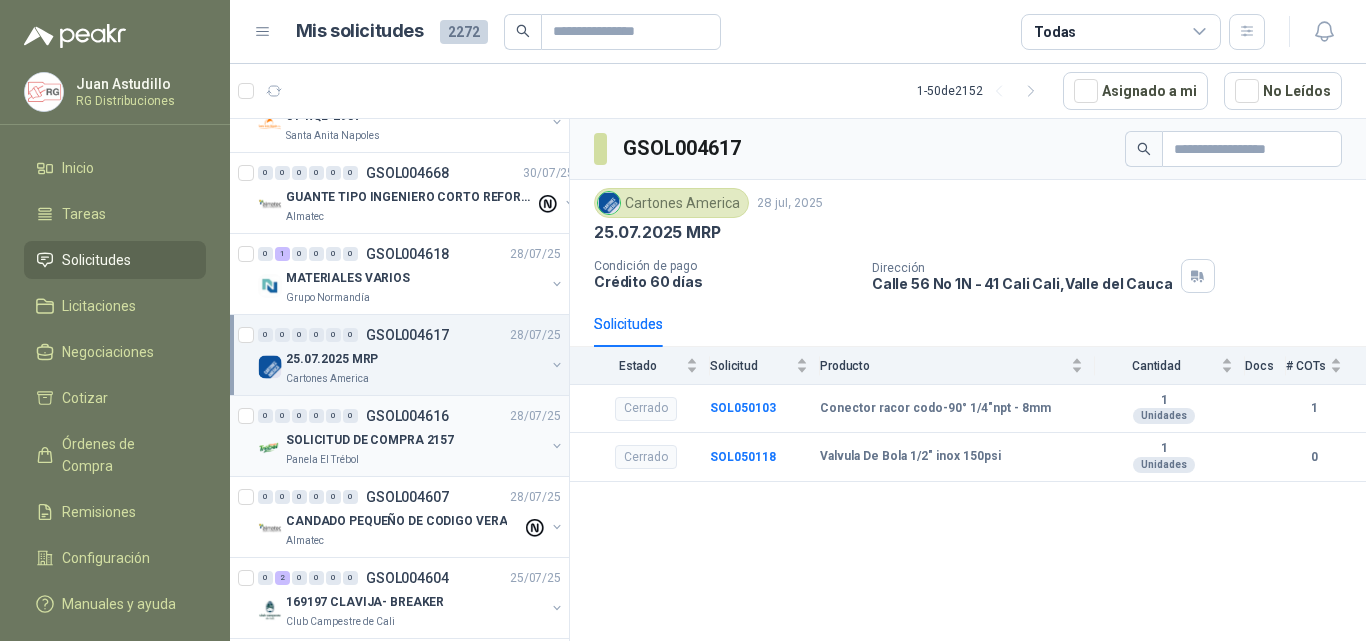 click on "SOLICITUD DE COMPRA 2157" at bounding box center (415, 440) 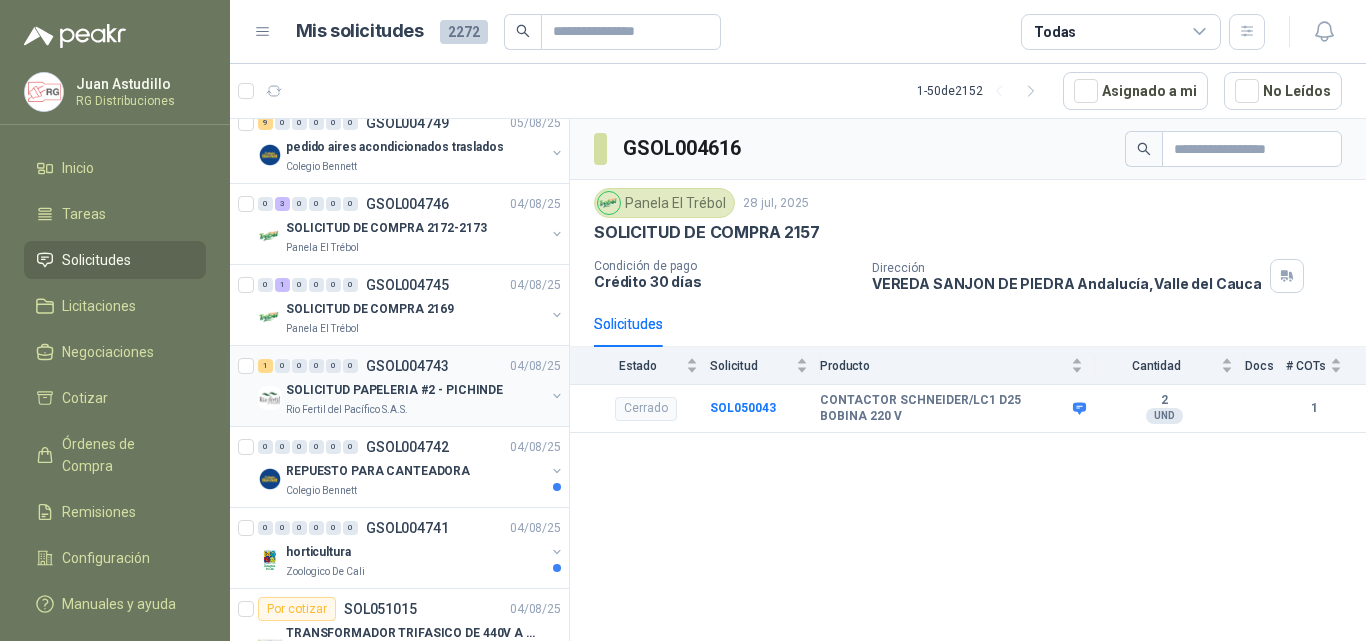 scroll, scrollTop: 0, scrollLeft: 0, axis: both 